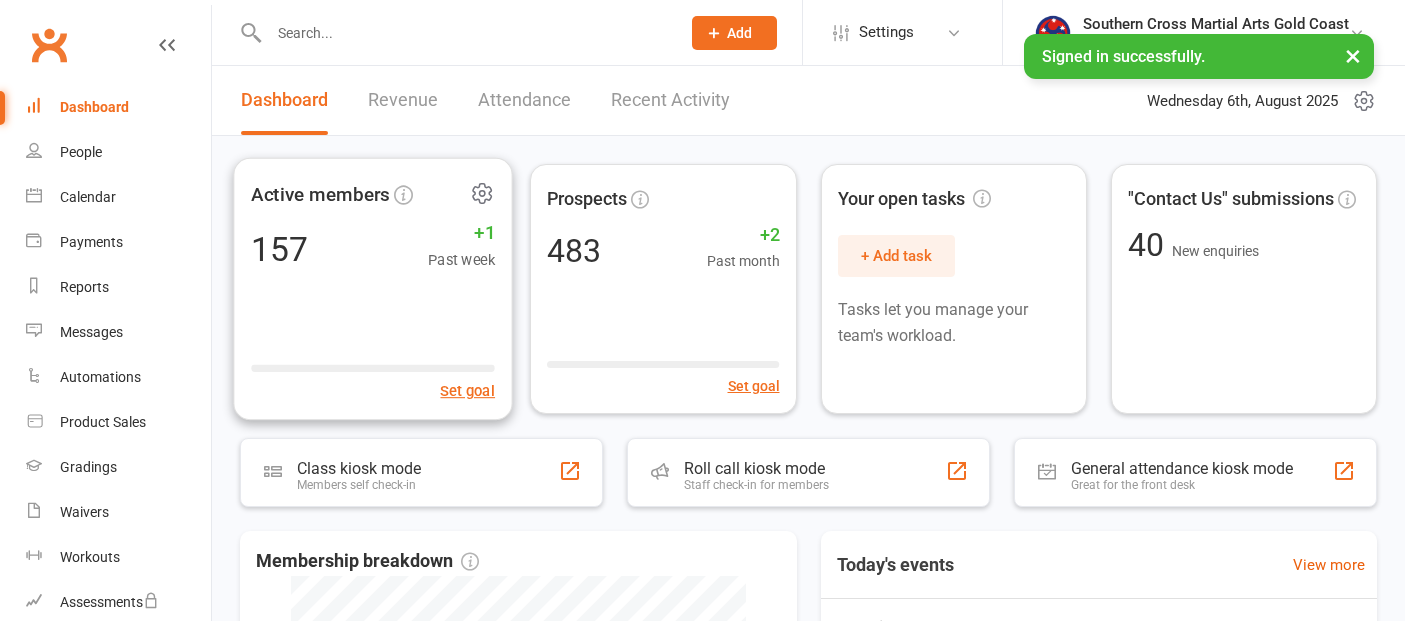 scroll, scrollTop: 0, scrollLeft: 0, axis: both 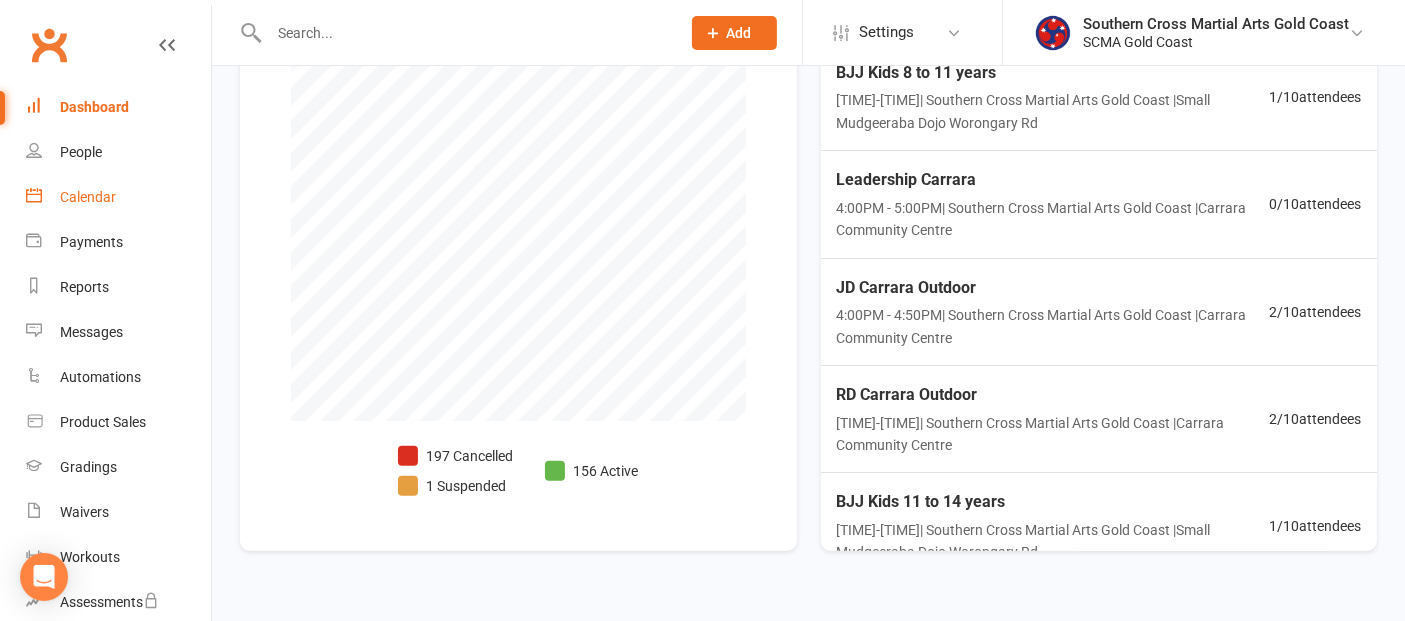 click on "Calendar" at bounding box center (88, 197) 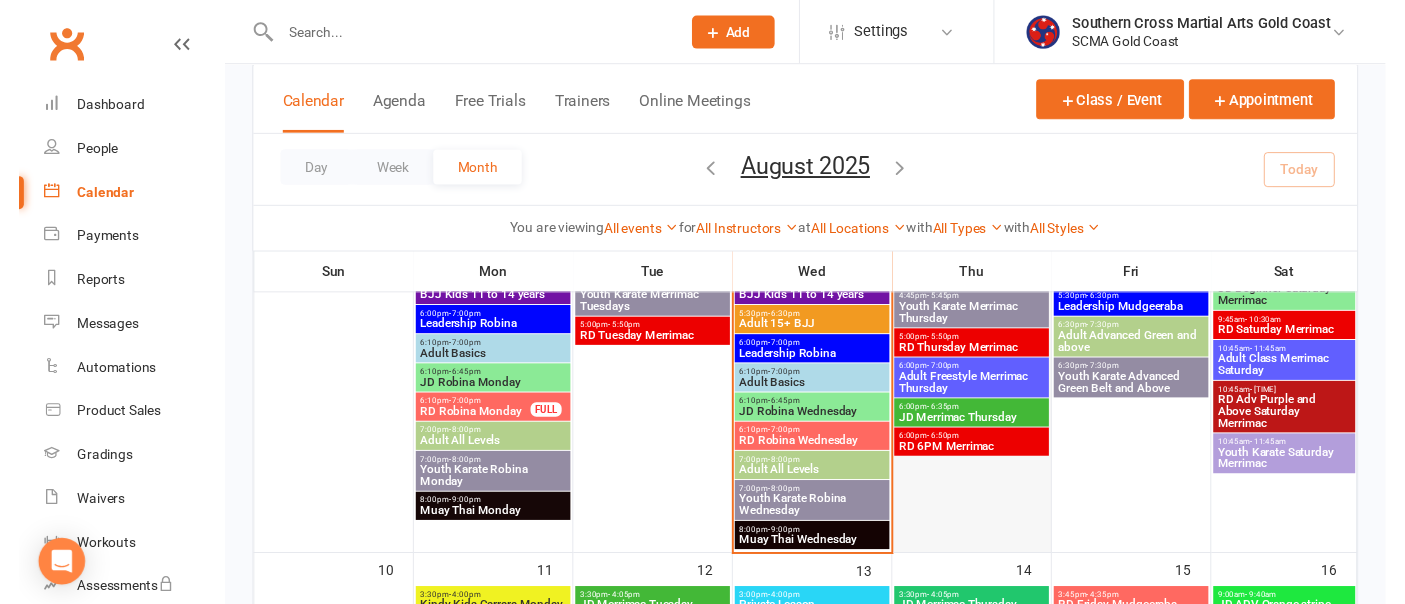 scroll, scrollTop: 666, scrollLeft: 0, axis: vertical 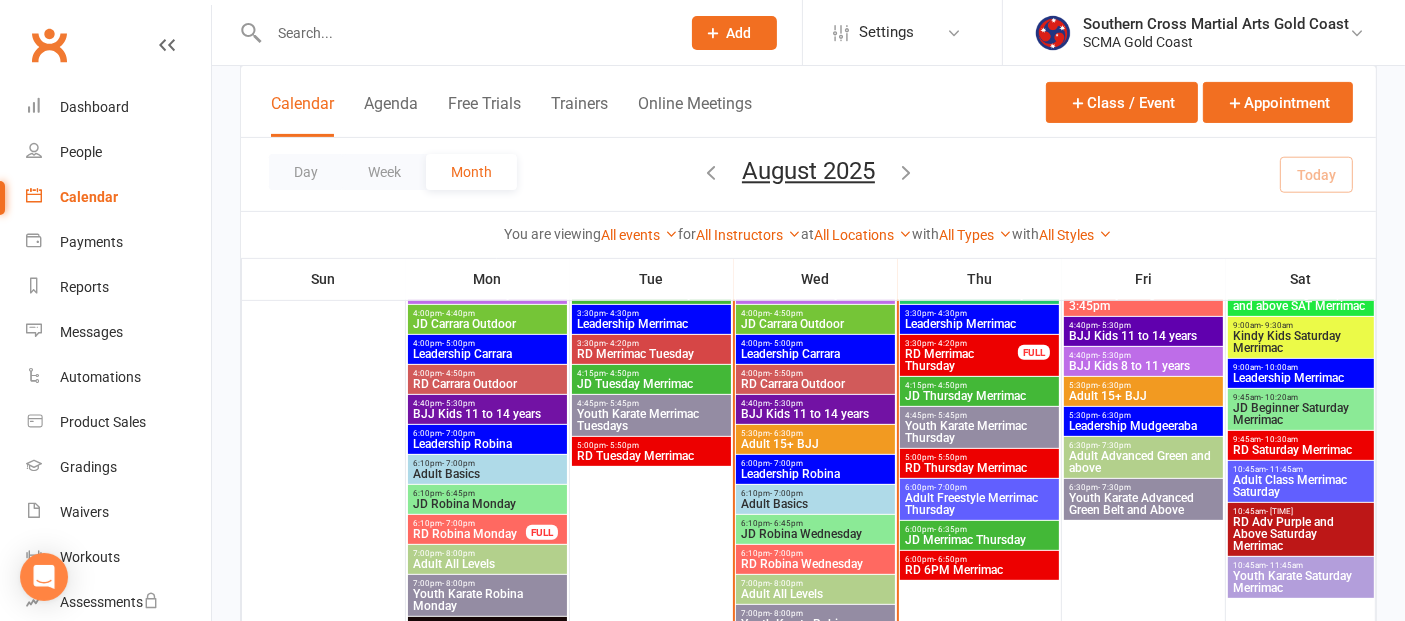 click on "4:00pm  - 4:50pm" at bounding box center [815, 313] 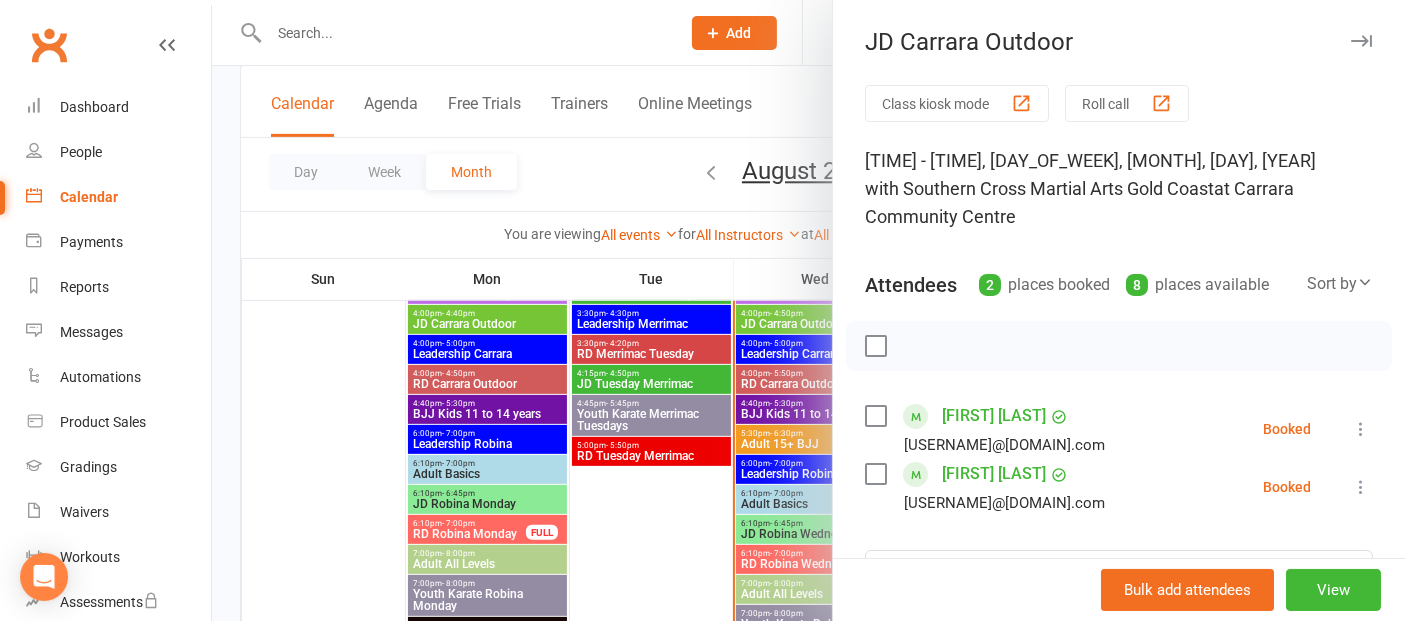 click at bounding box center (808, 310) 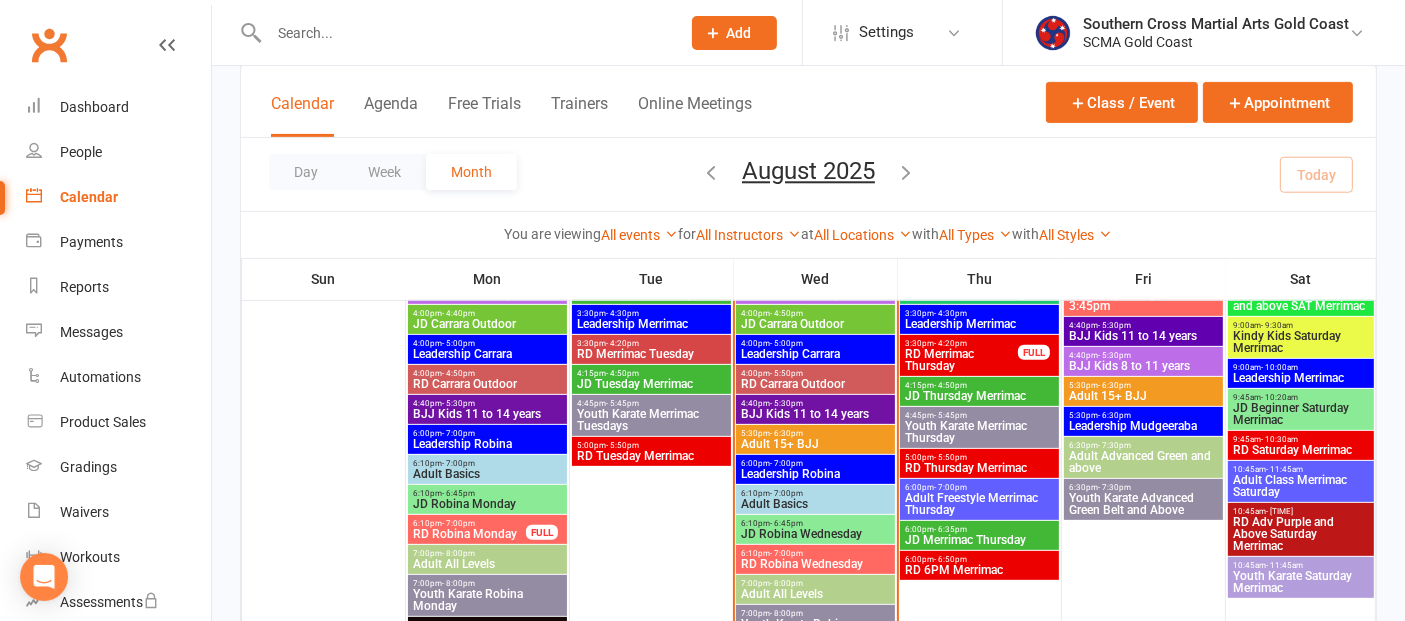 click on "RD Carrara Outdoor" at bounding box center (815, 384) 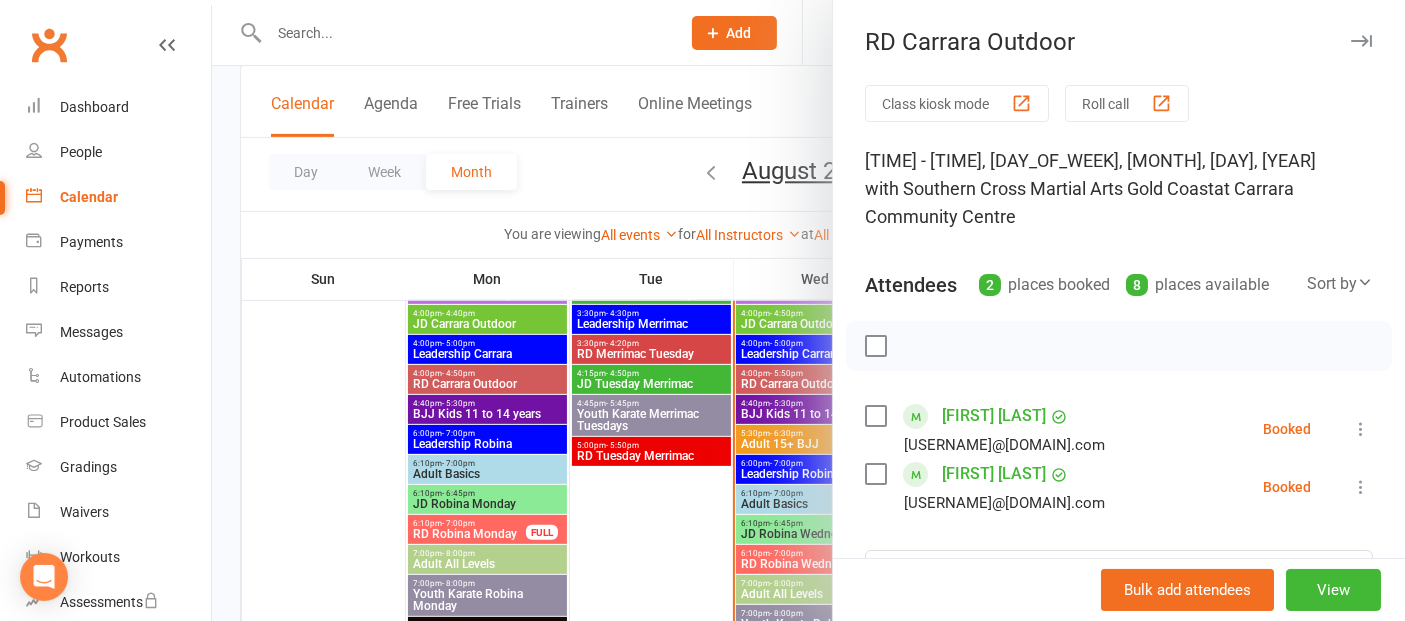click at bounding box center [808, 310] 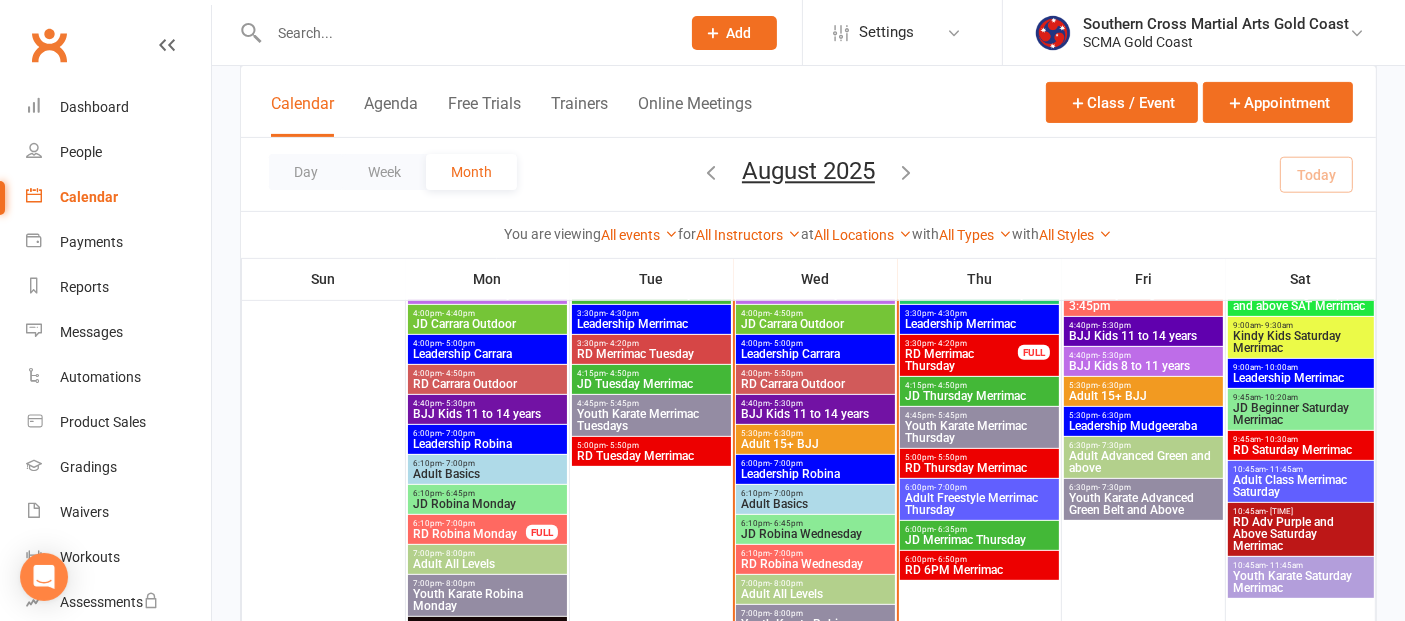 click on "- 5:30pm" at bounding box center [786, 403] 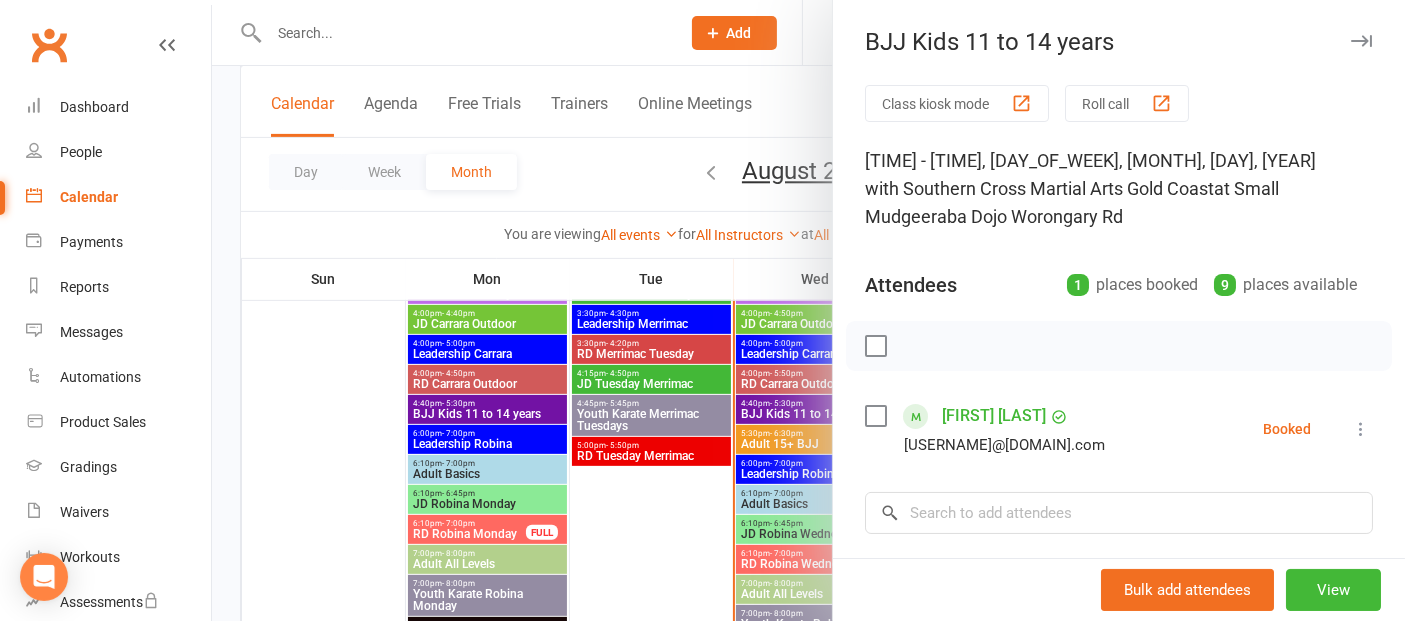 click at bounding box center [808, 310] 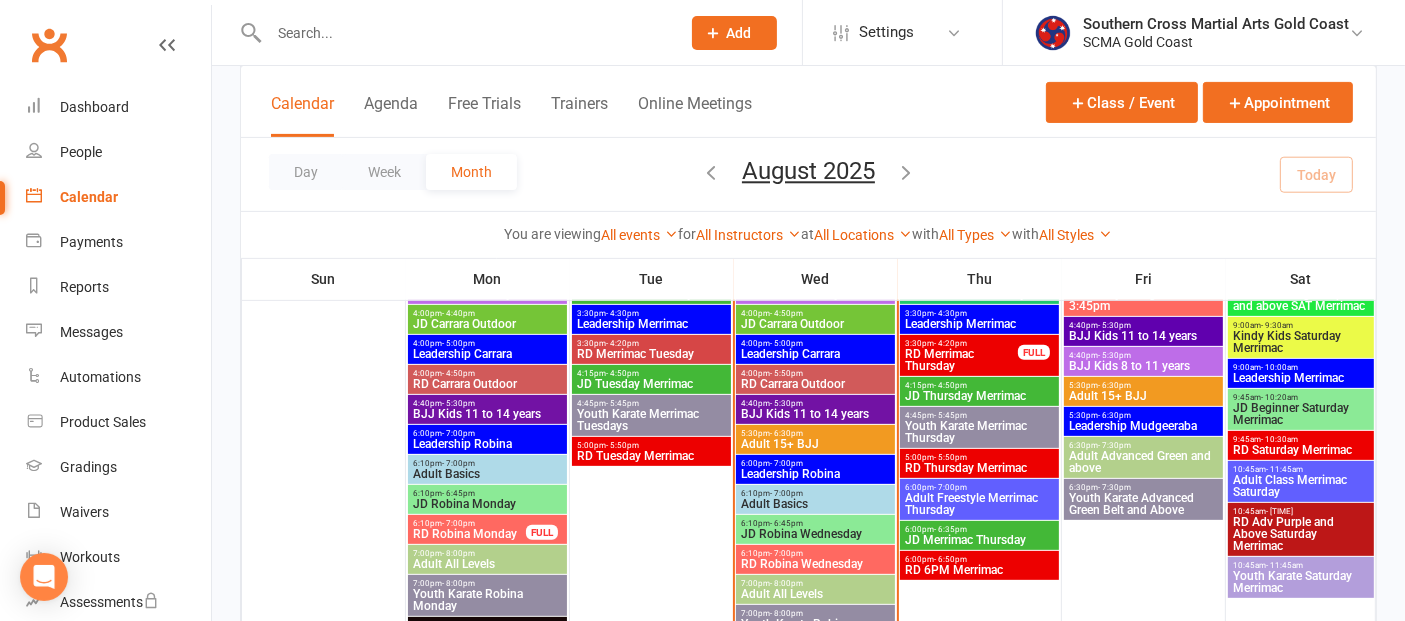 click on "BJJ Kids 11 to 14 years" at bounding box center [815, 414] 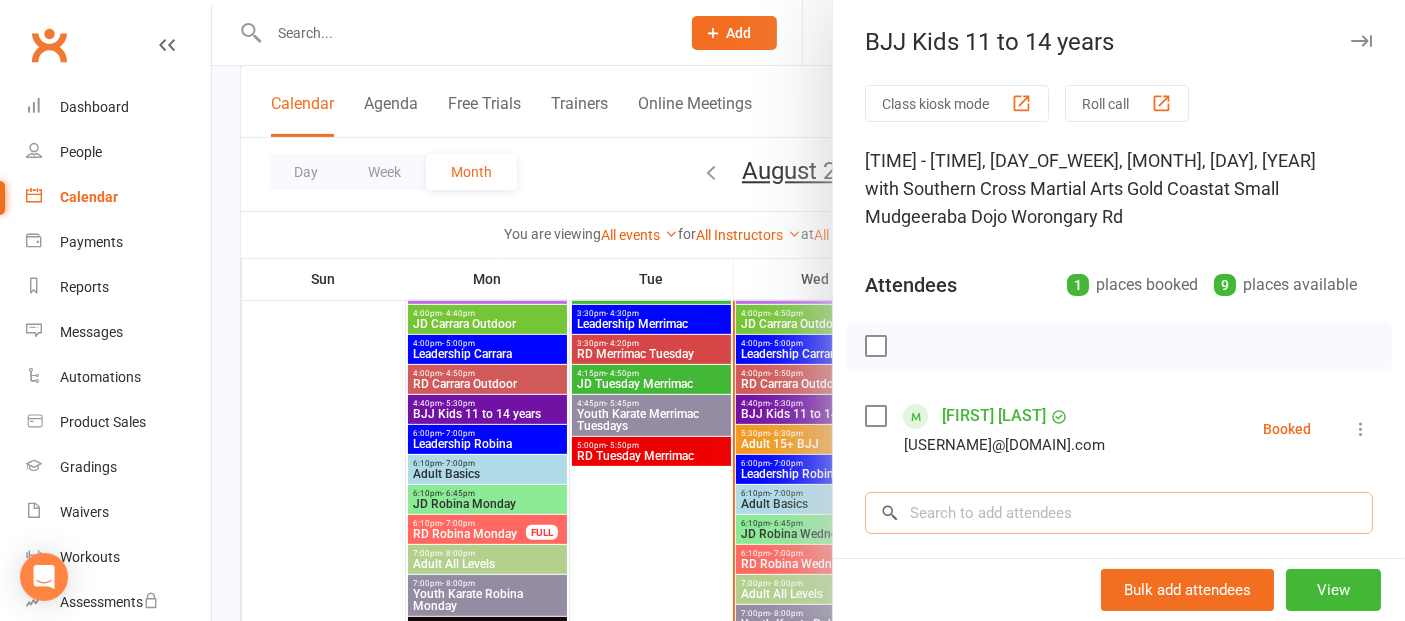 click at bounding box center (1119, 513) 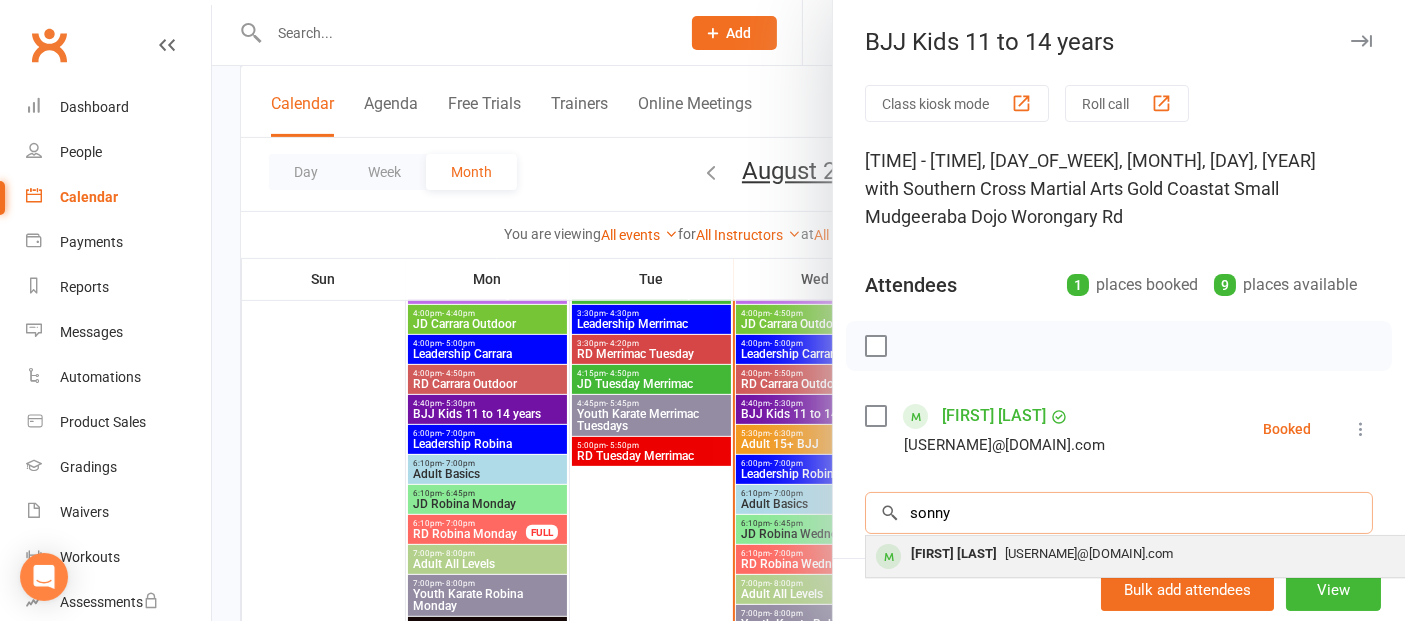 type on "sonny" 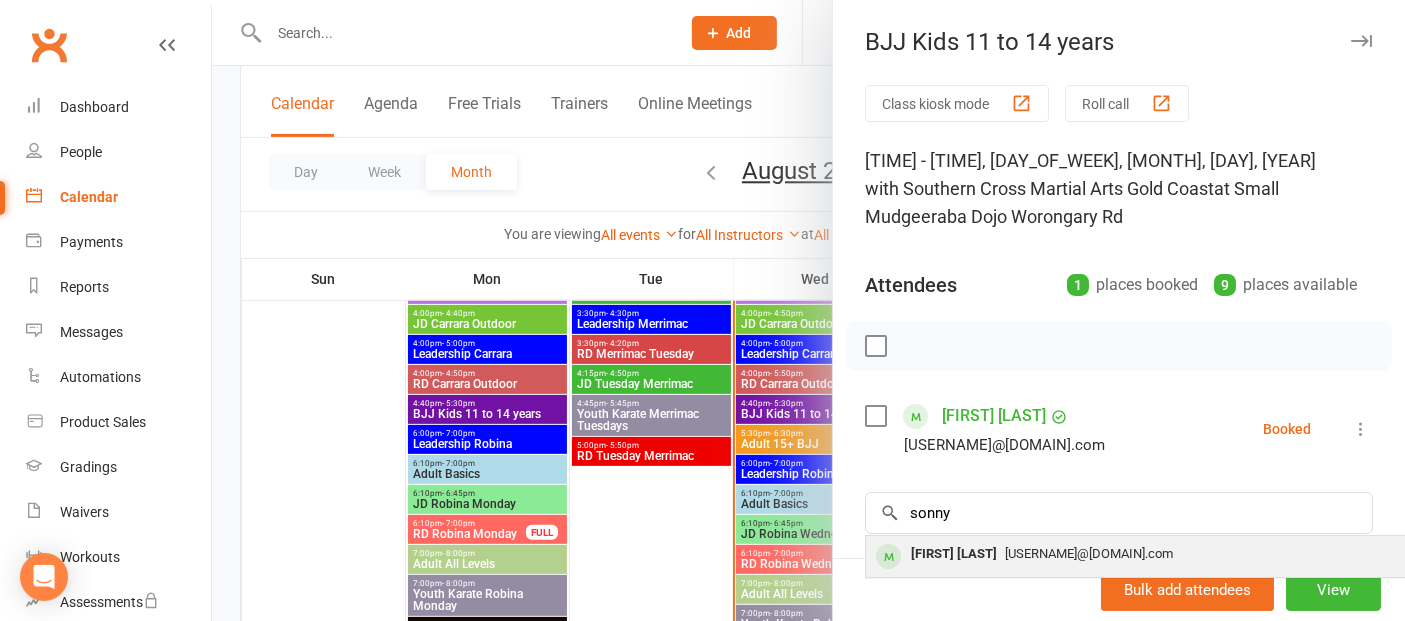 click on "[FIRST] [LAST]" at bounding box center [954, 554] 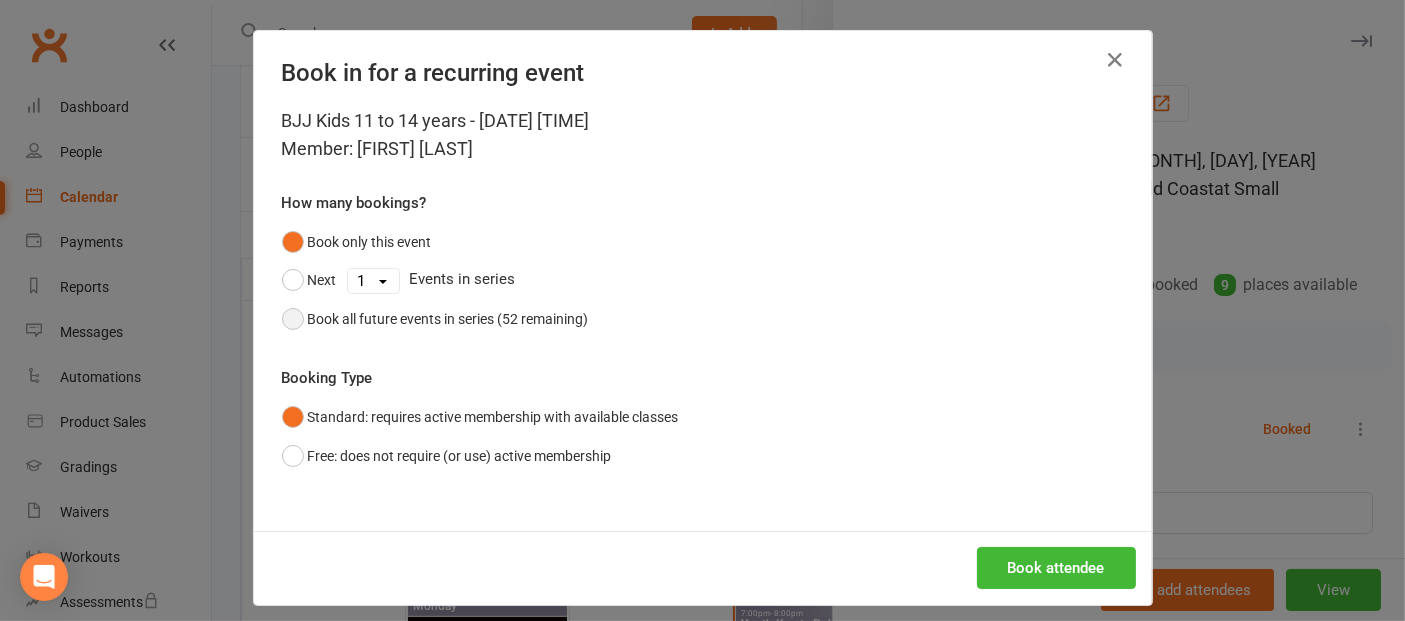 click on "Book all future events in series (52 remaining)" at bounding box center (435, 319) 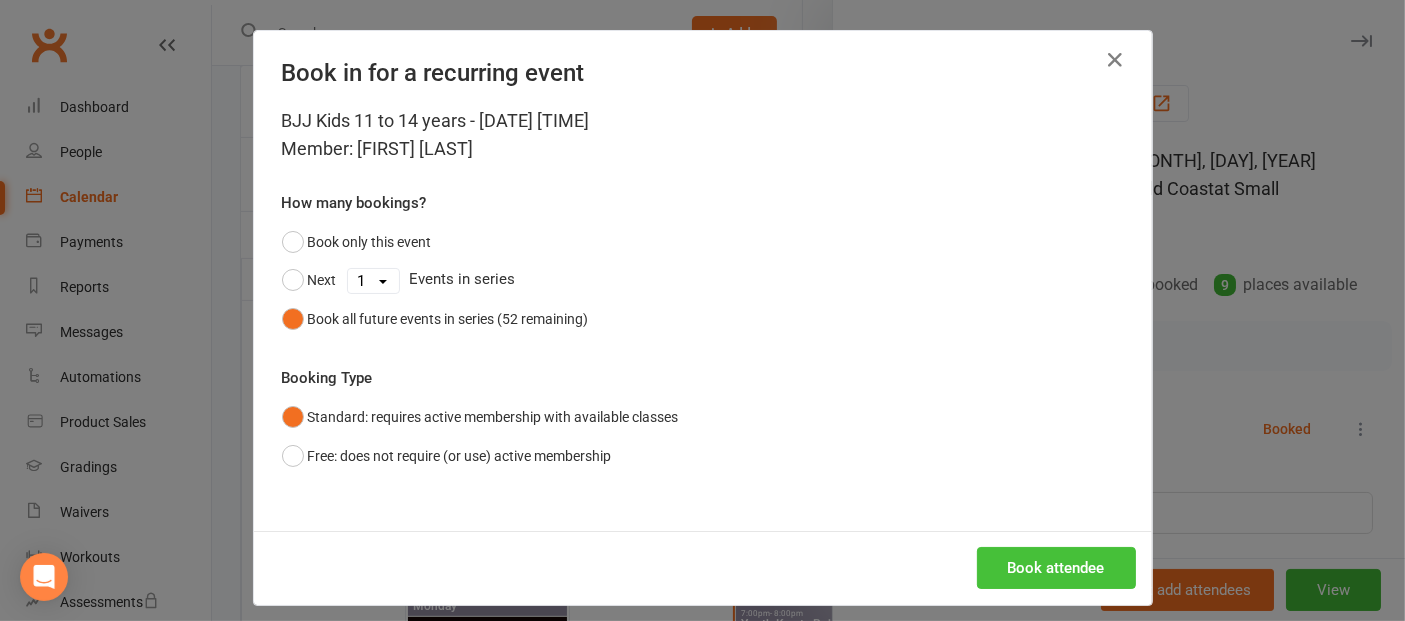 click on "Book attendee" at bounding box center [1056, 568] 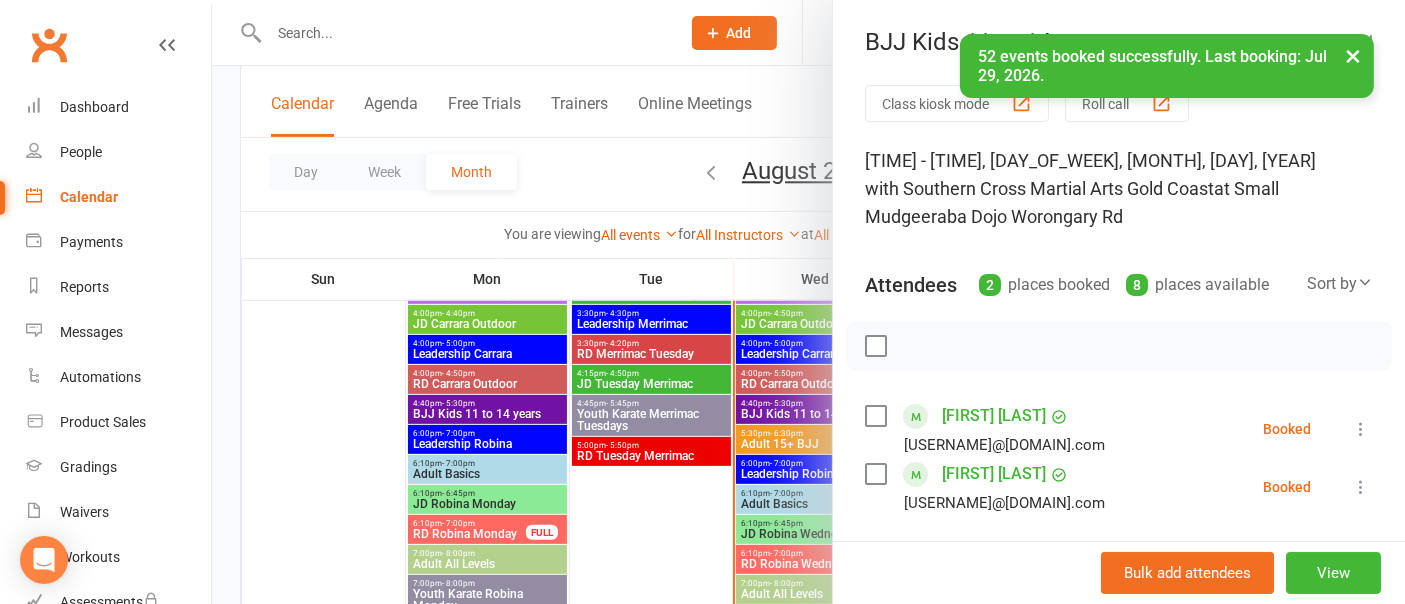 click on "× [NUMBER] events booked successfully. Last booking: [DATE]." at bounding box center [689, 34] 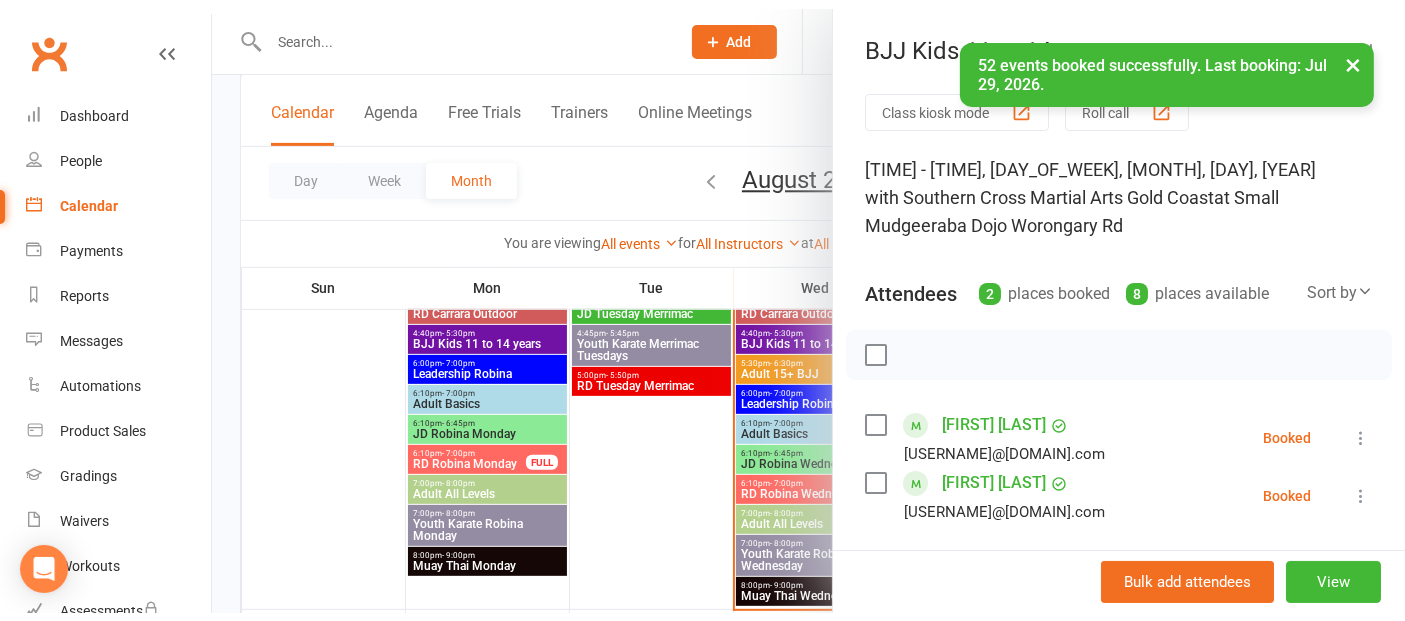 scroll, scrollTop: 777, scrollLeft: 0, axis: vertical 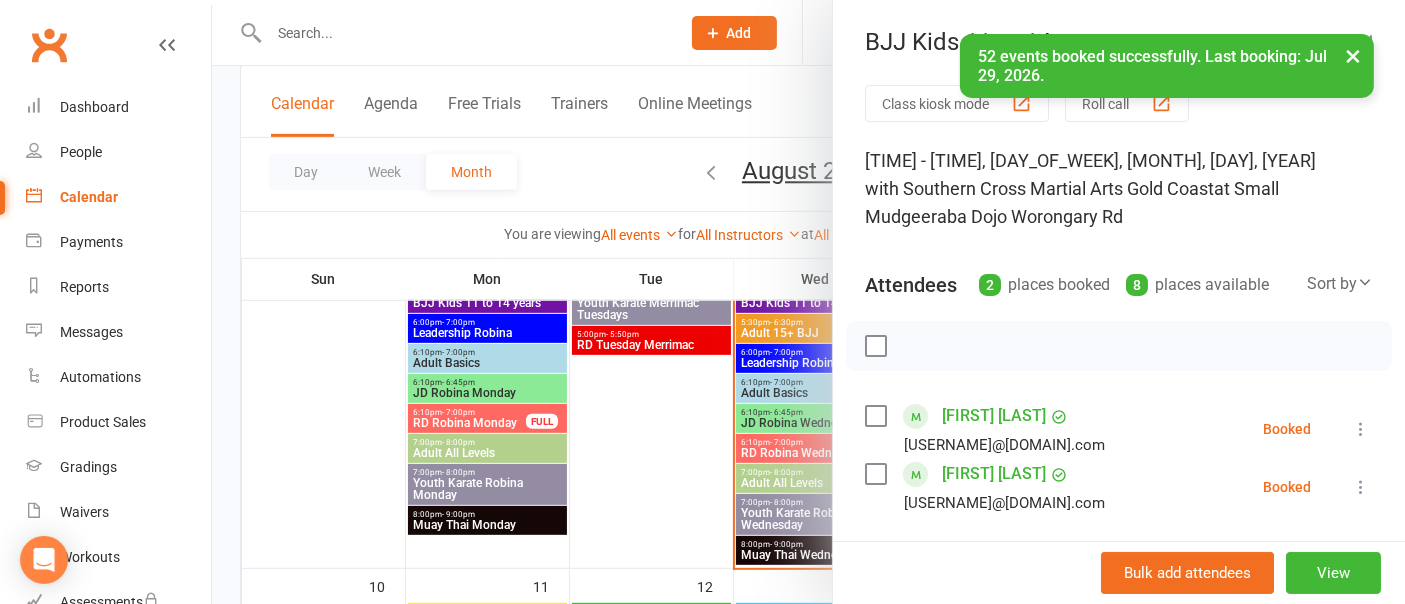 click at bounding box center [808, 302] 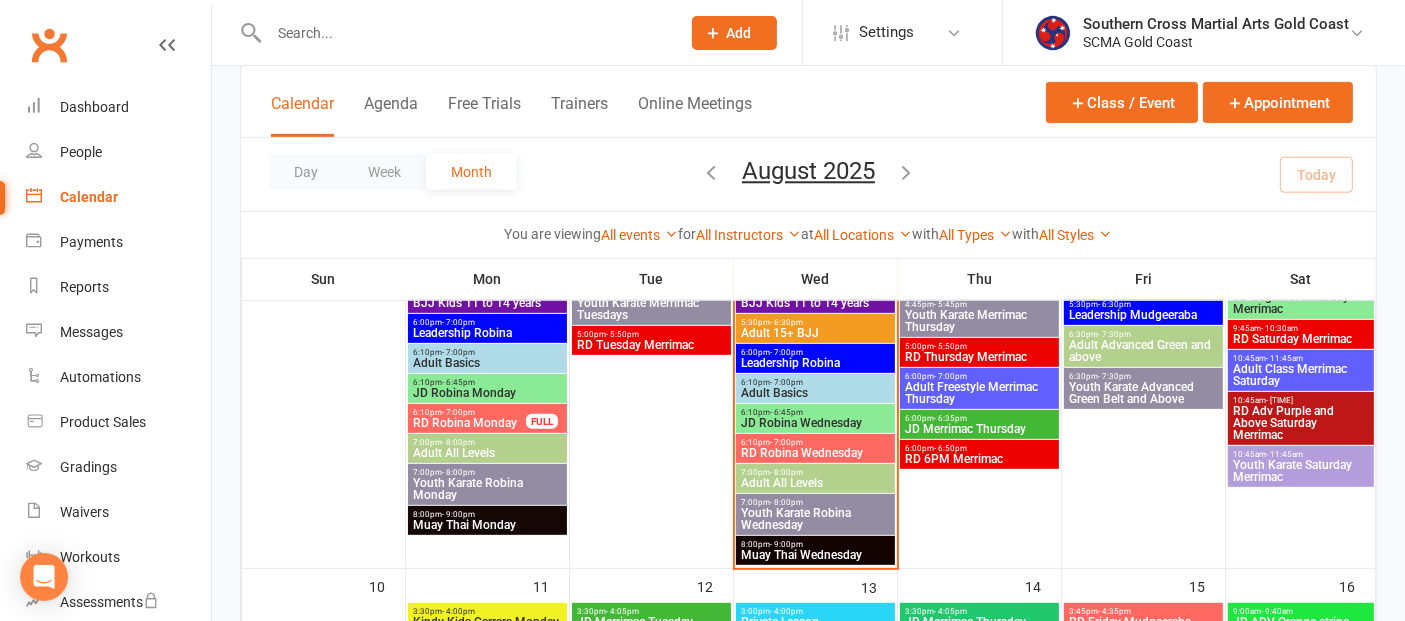 click on "- 7:00pm" at bounding box center (786, 382) 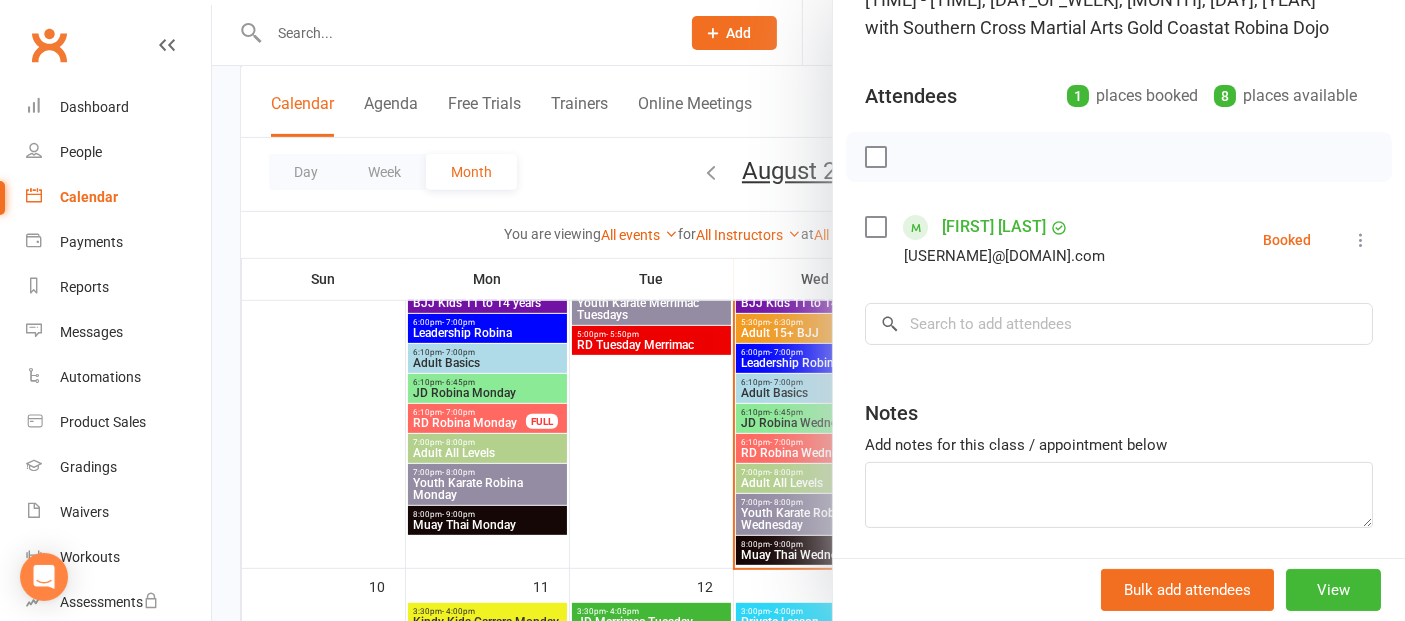 scroll, scrollTop: 0, scrollLeft: 0, axis: both 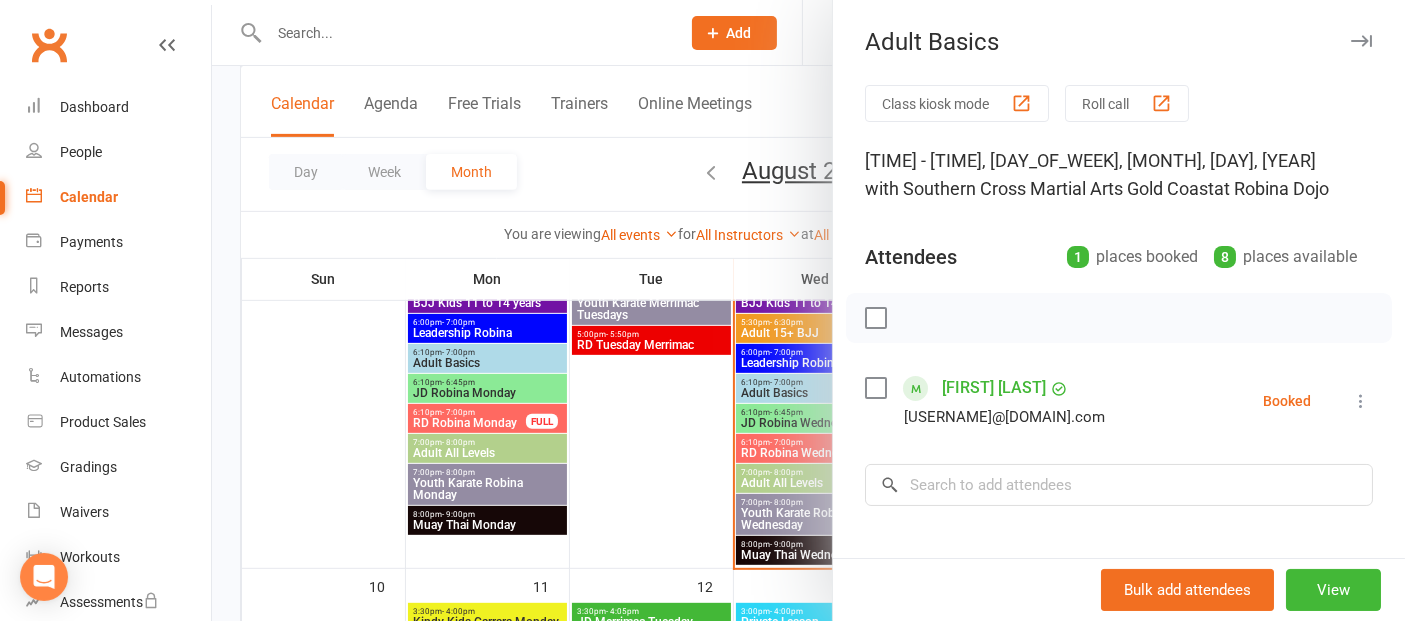 click at bounding box center (808, 310) 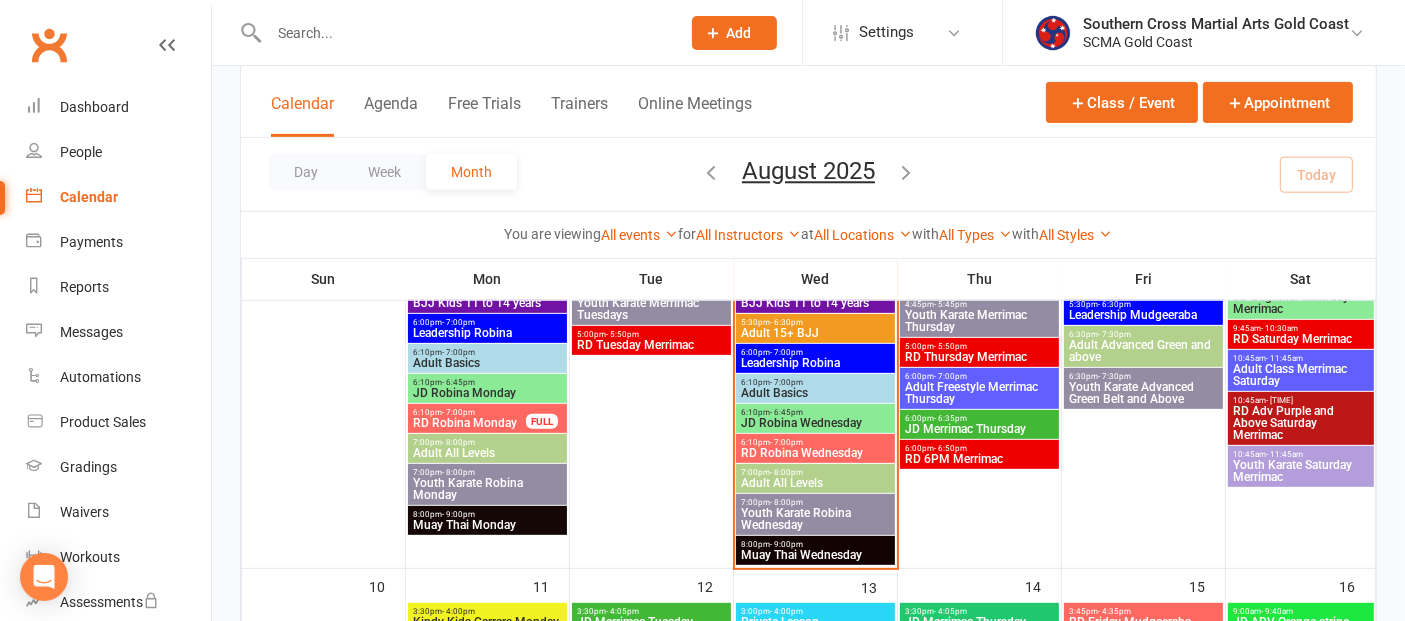 click on "Youth Karate Robina Wednesday" at bounding box center [815, 519] 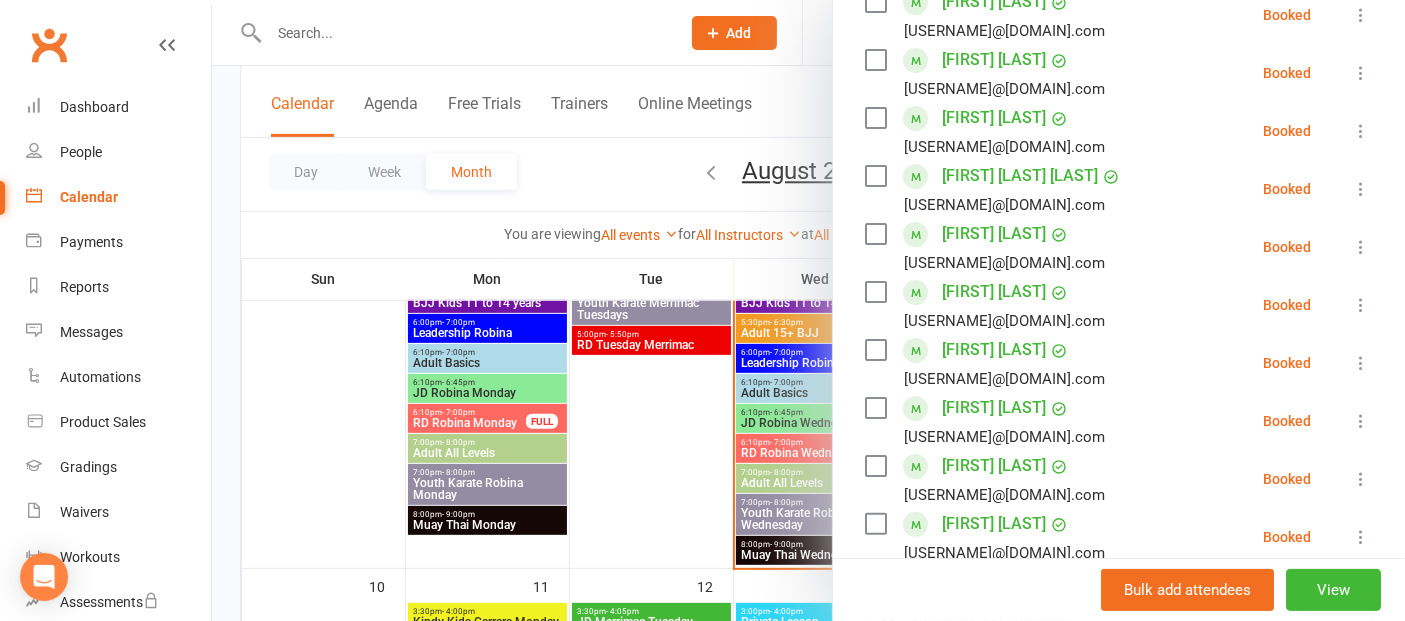 scroll, scrollTop: 555, scrollLeft: 0, axis: vertical 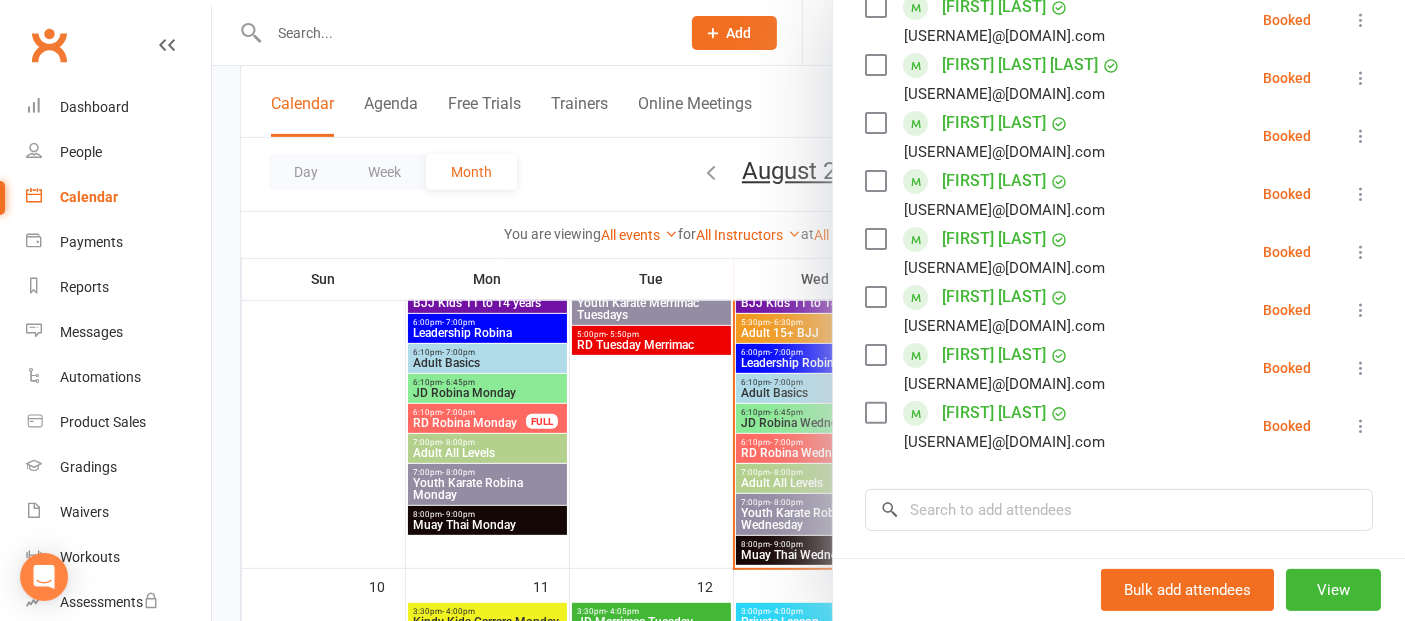 click at bounding box center (808, 310) 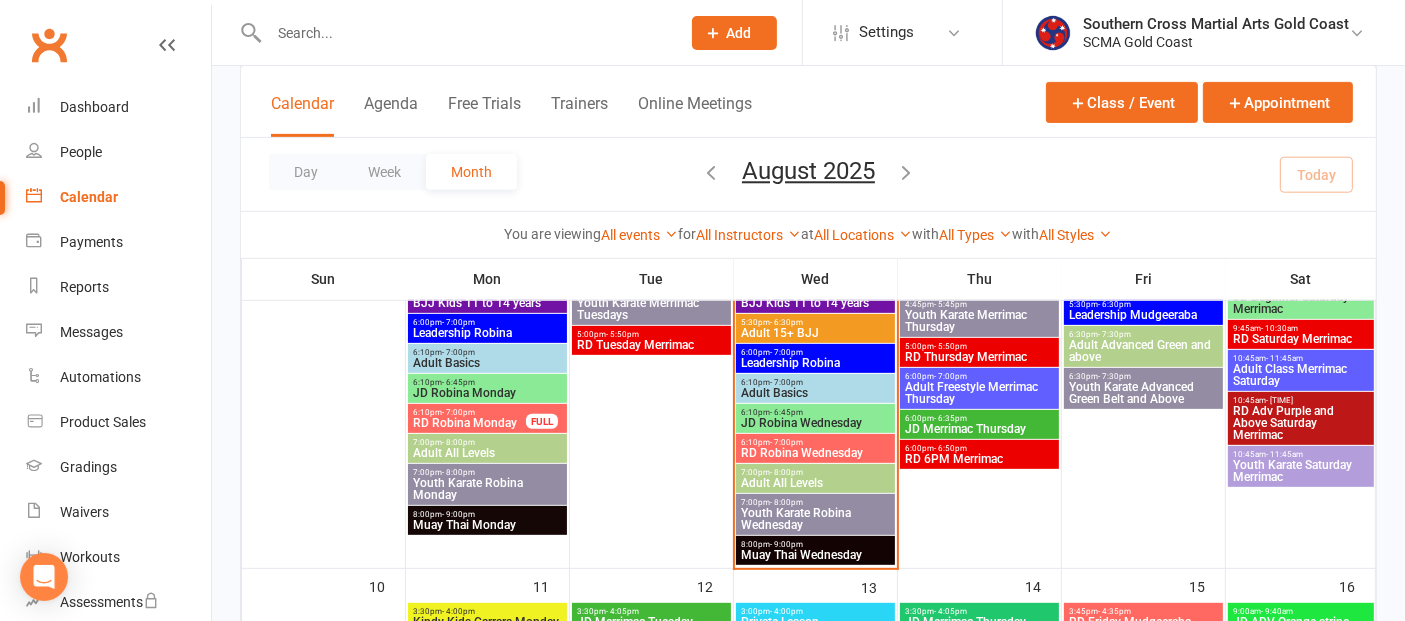 click on "Youth Karate Robina Monday" at bounding box center (487, 489) 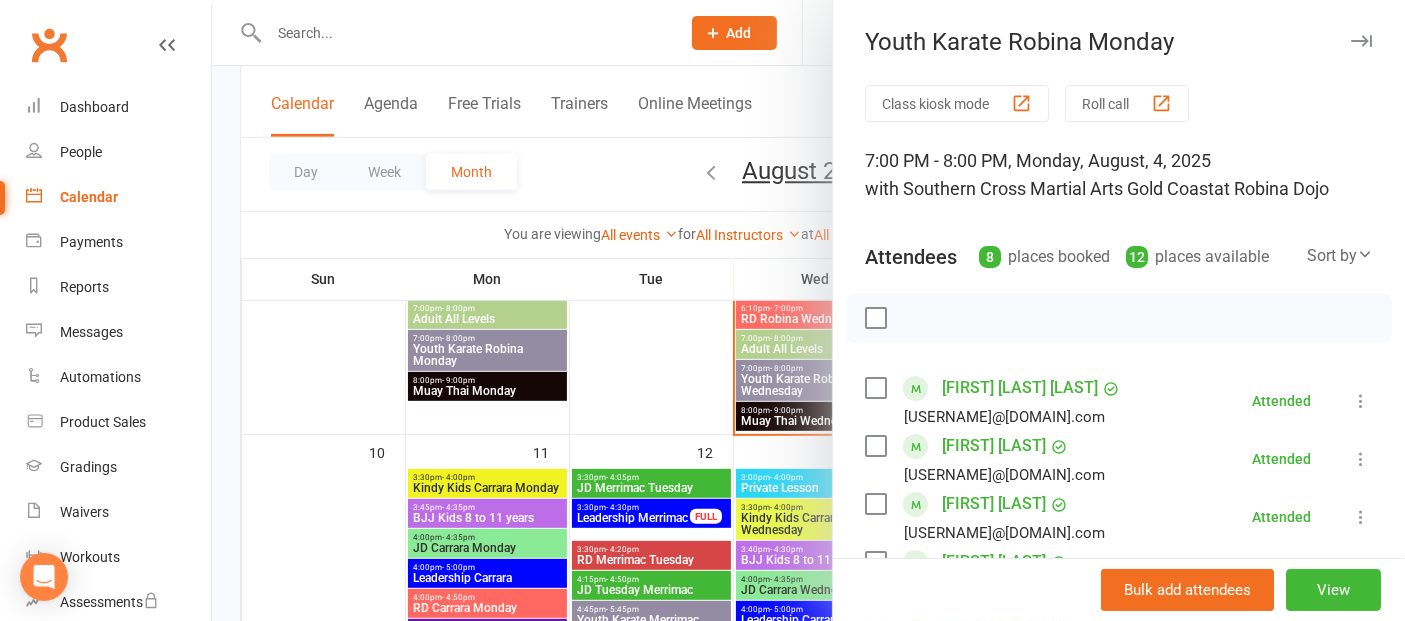 scroll, scrollTop: 1222, scrollLeft: 0, axis: vertical 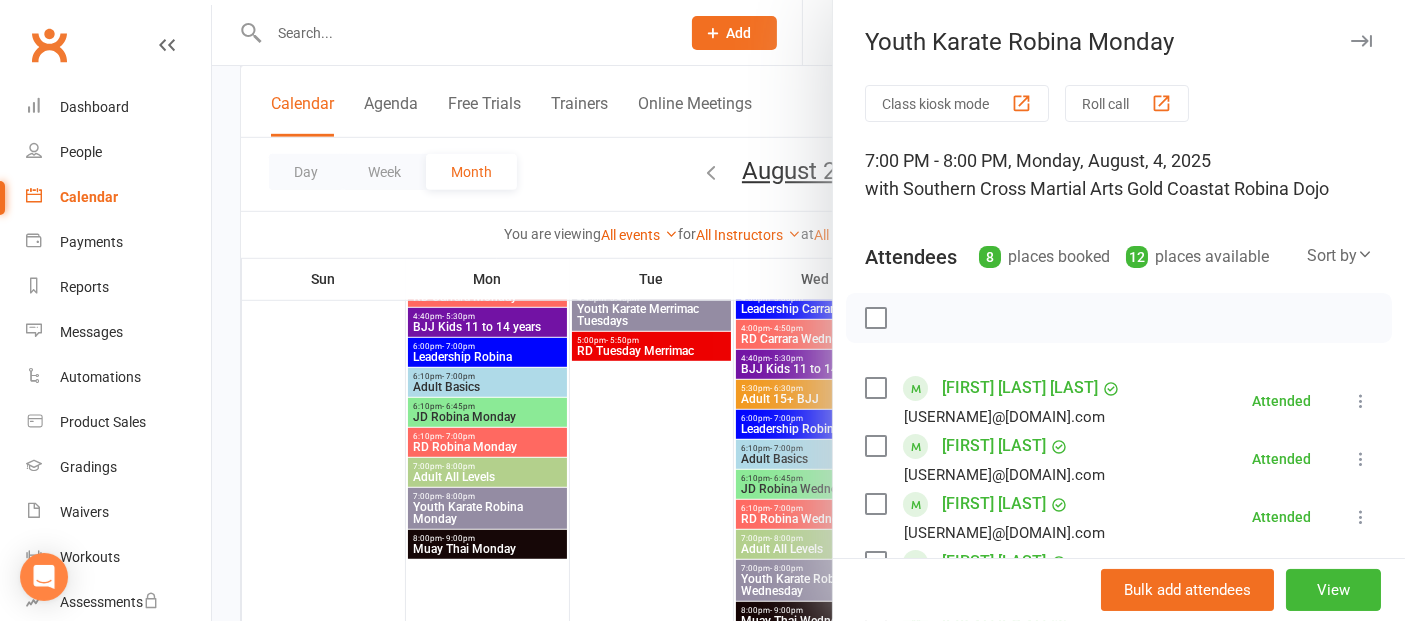 click at bounding box center (808, 310) 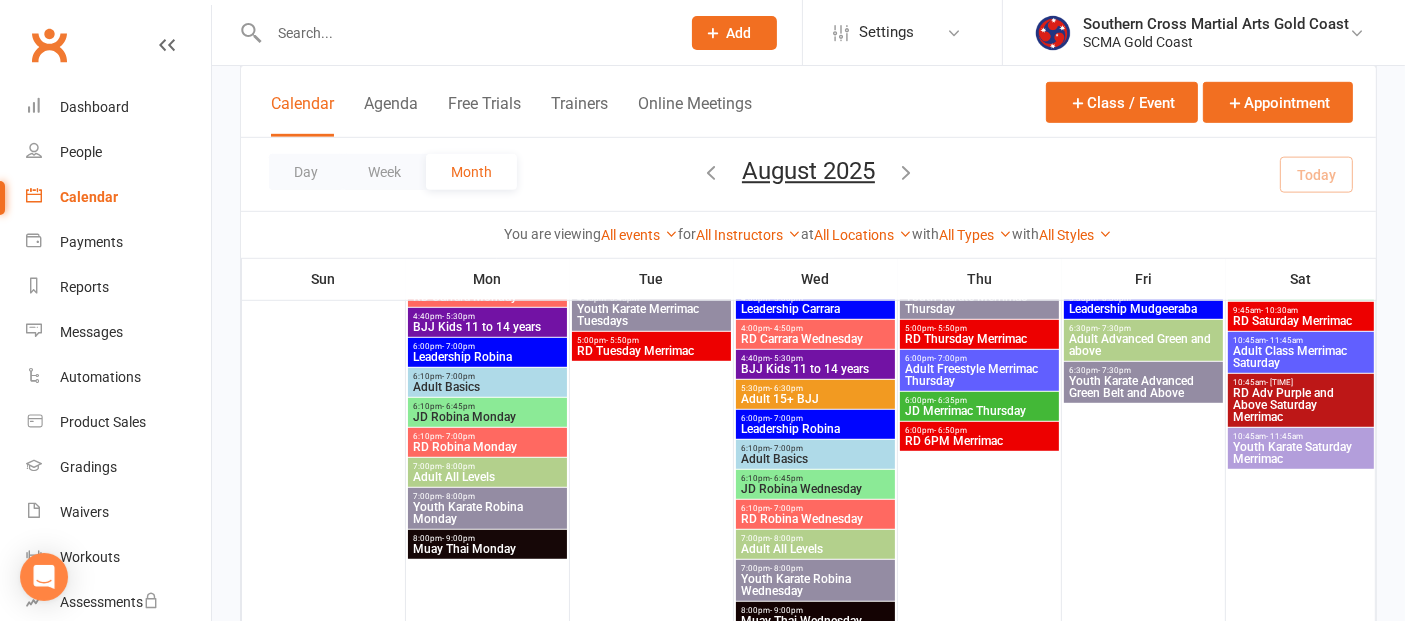 click on "Youth Karate Robina Monday" at bounding box center [487, 513] 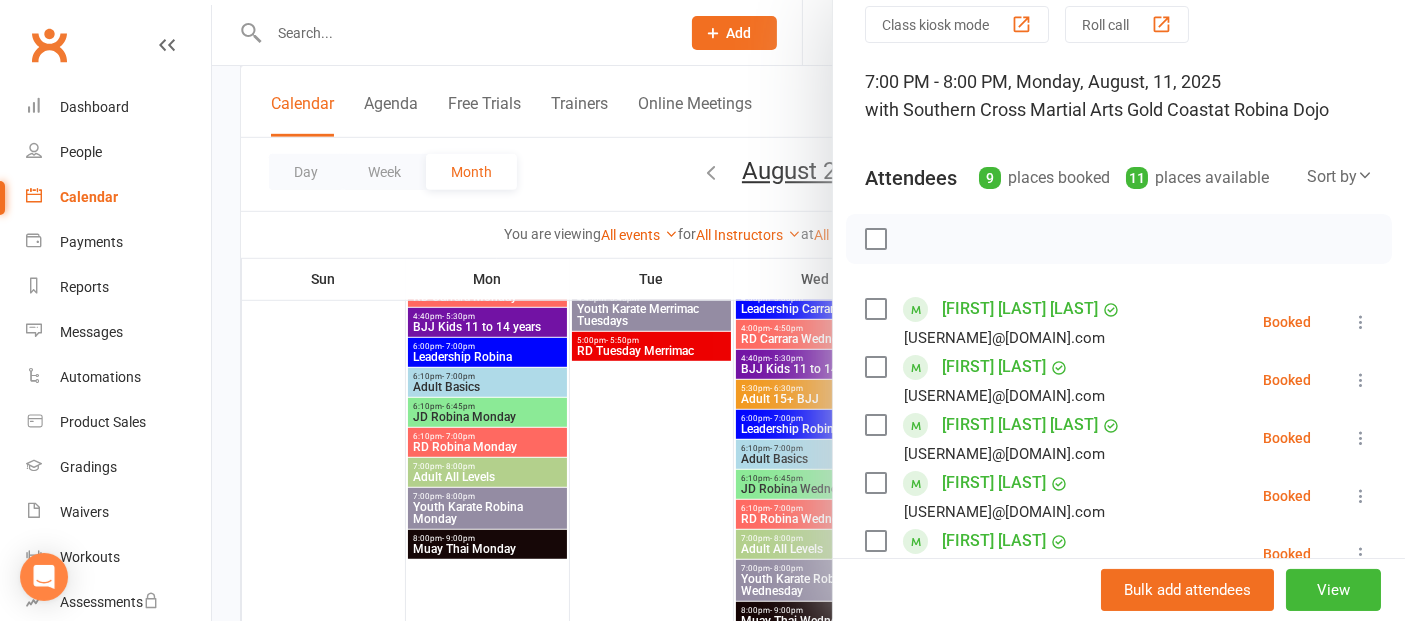 scroll, scrollTop: 222, scrollLeft: 0, axis: vertical 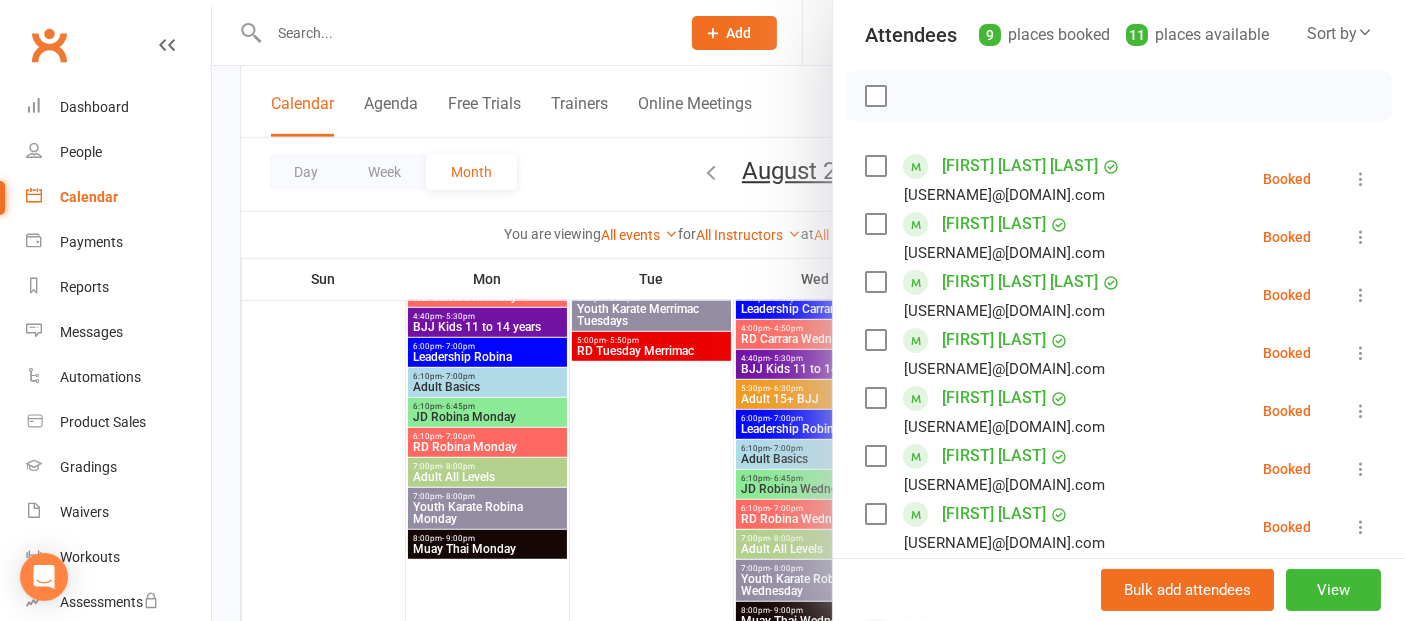 click at bounding box center (808, 310) 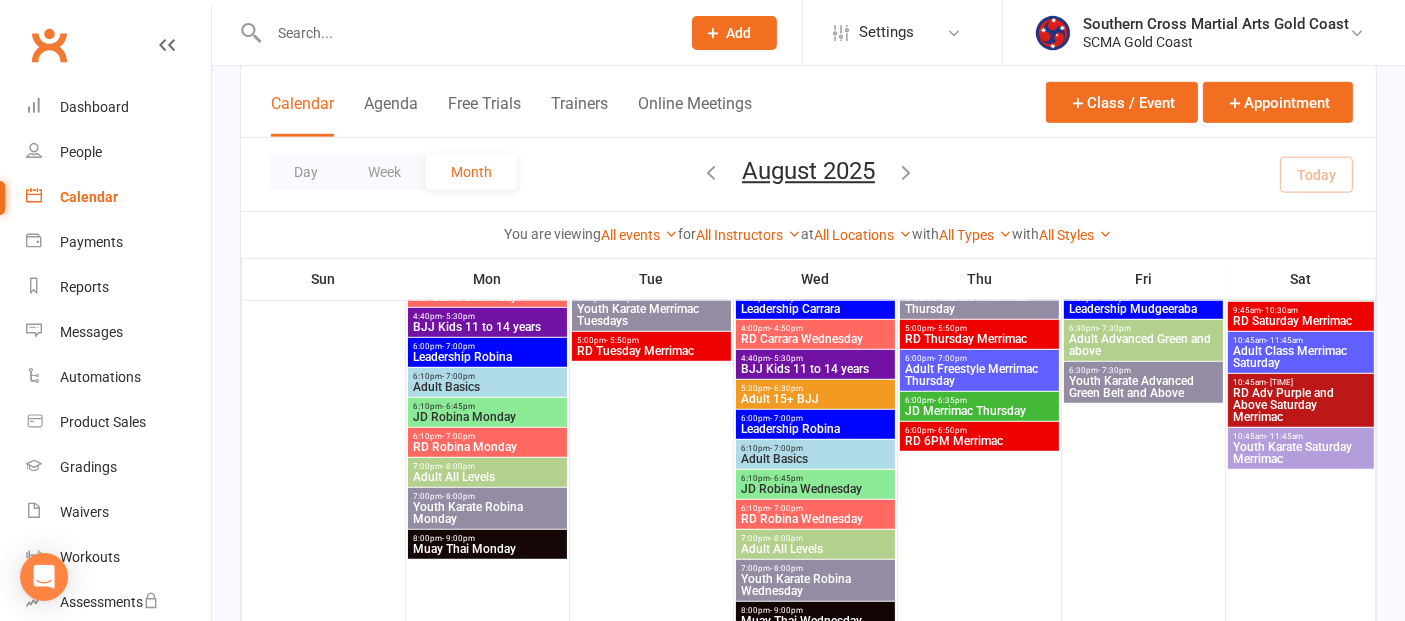 click on "Youth Karate Robina Wednesday" at bounding box center [815, 585] 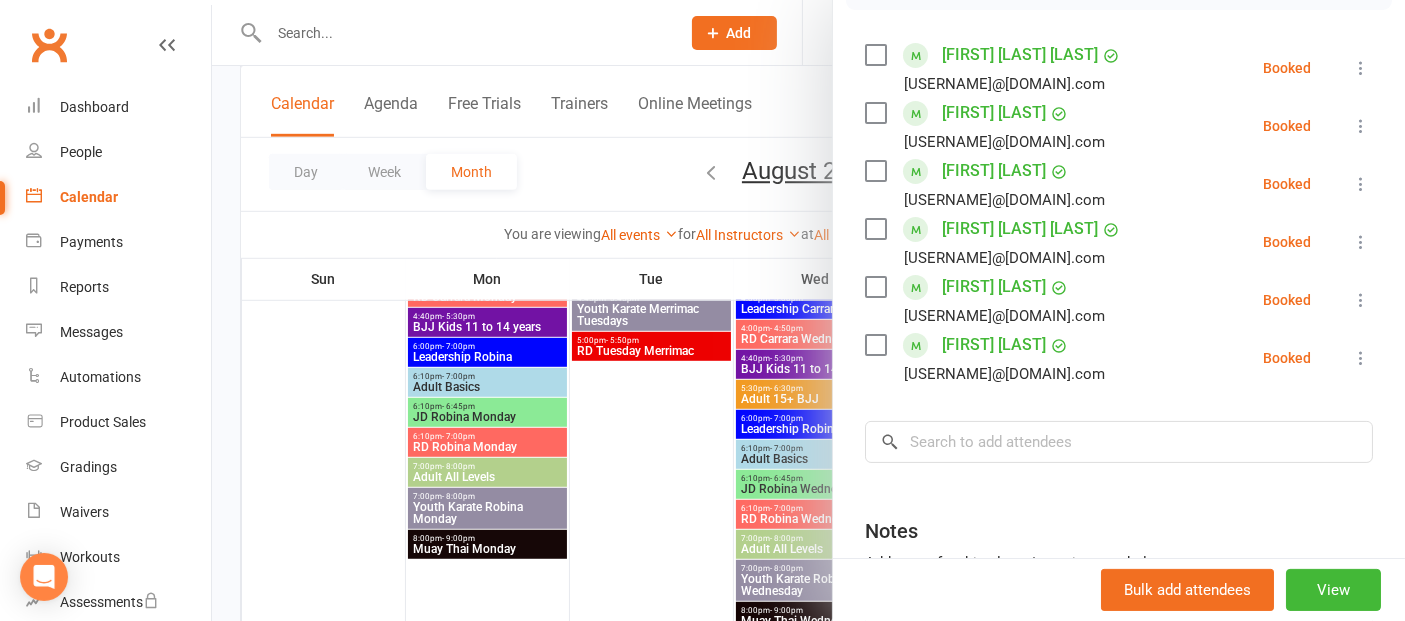 scroll, scrollTop: 222, scrollLeft: 0, axis: vertical 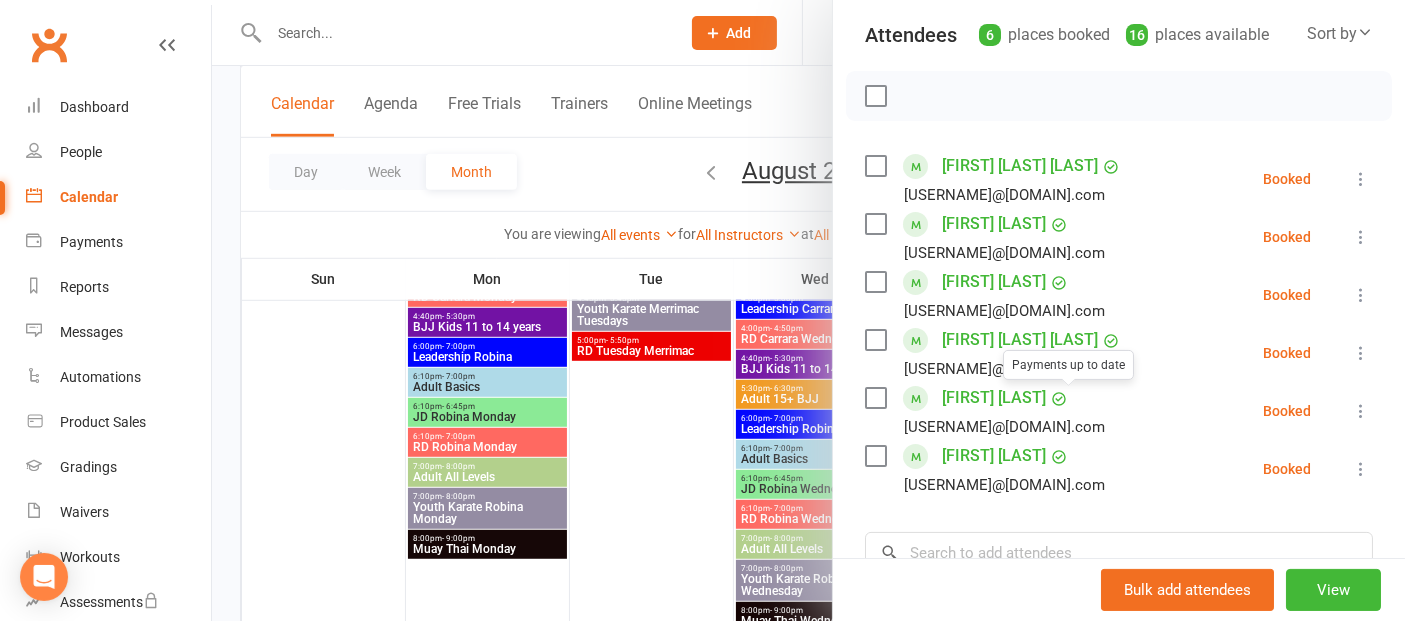 click at bounding box center [808, 310] 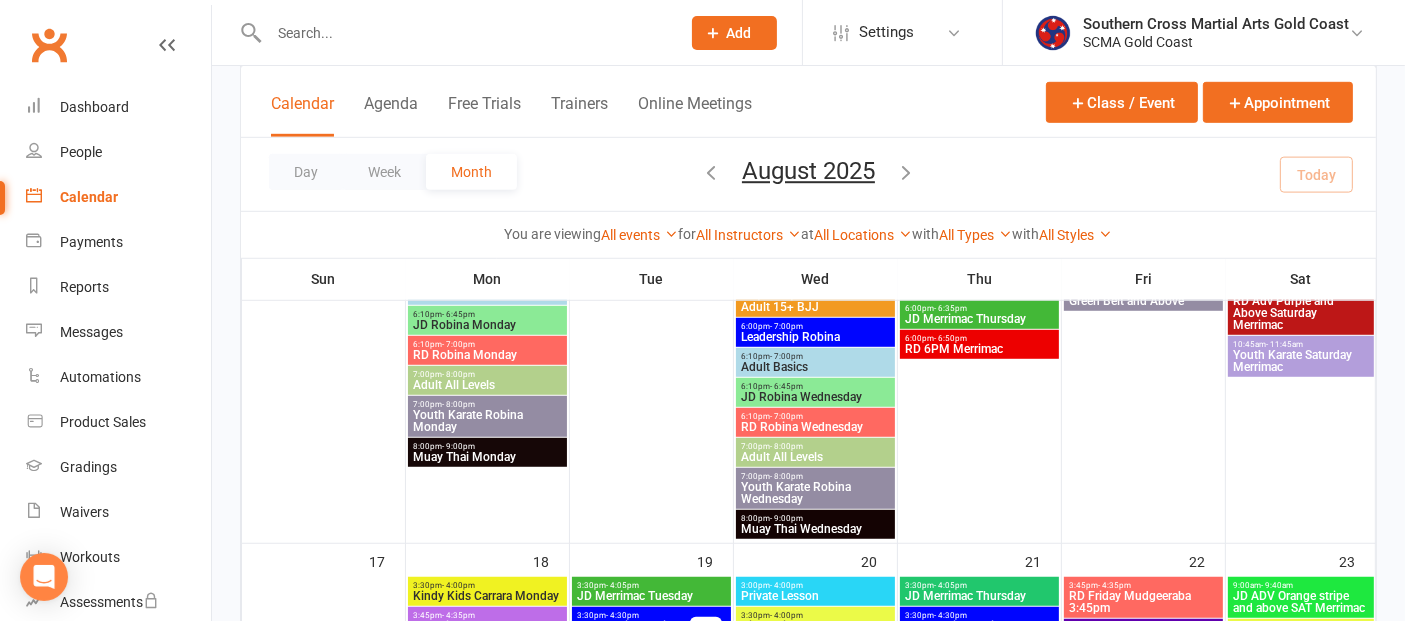 scroll, scrollTop: 1444, scrollLeft: 0, axis: vertical 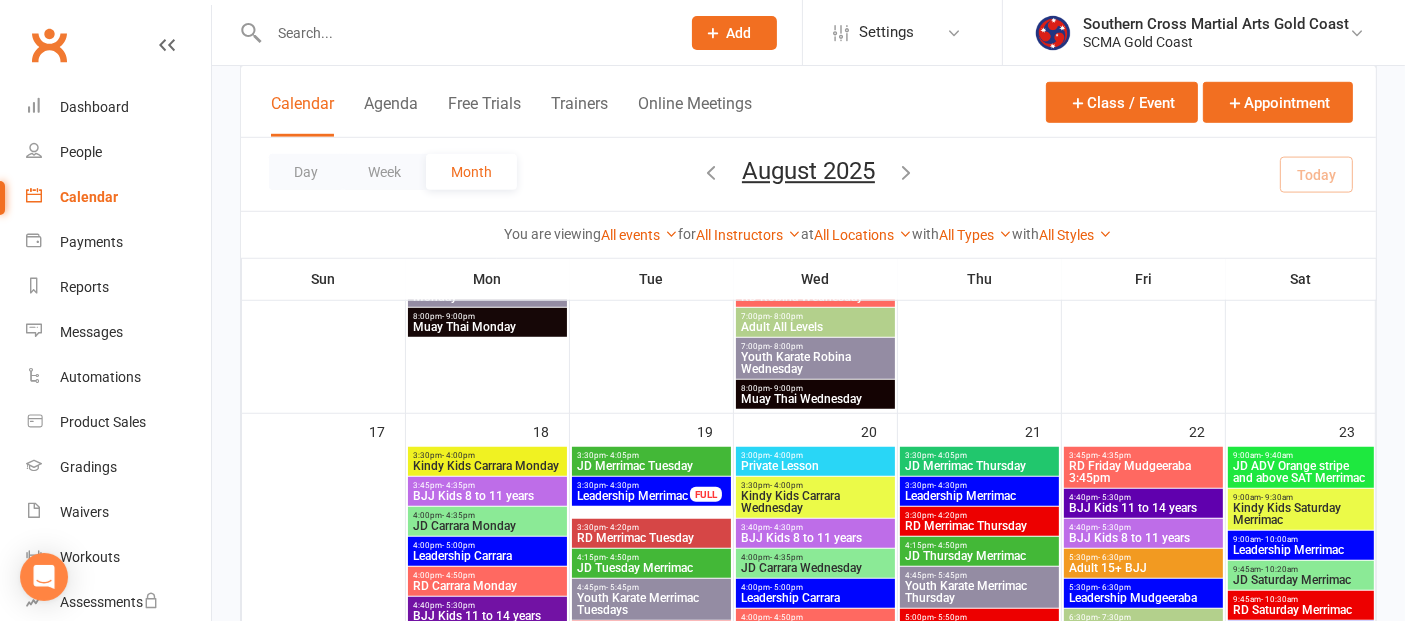 click on "Adult All Levels" at bounding box center [815, 327] 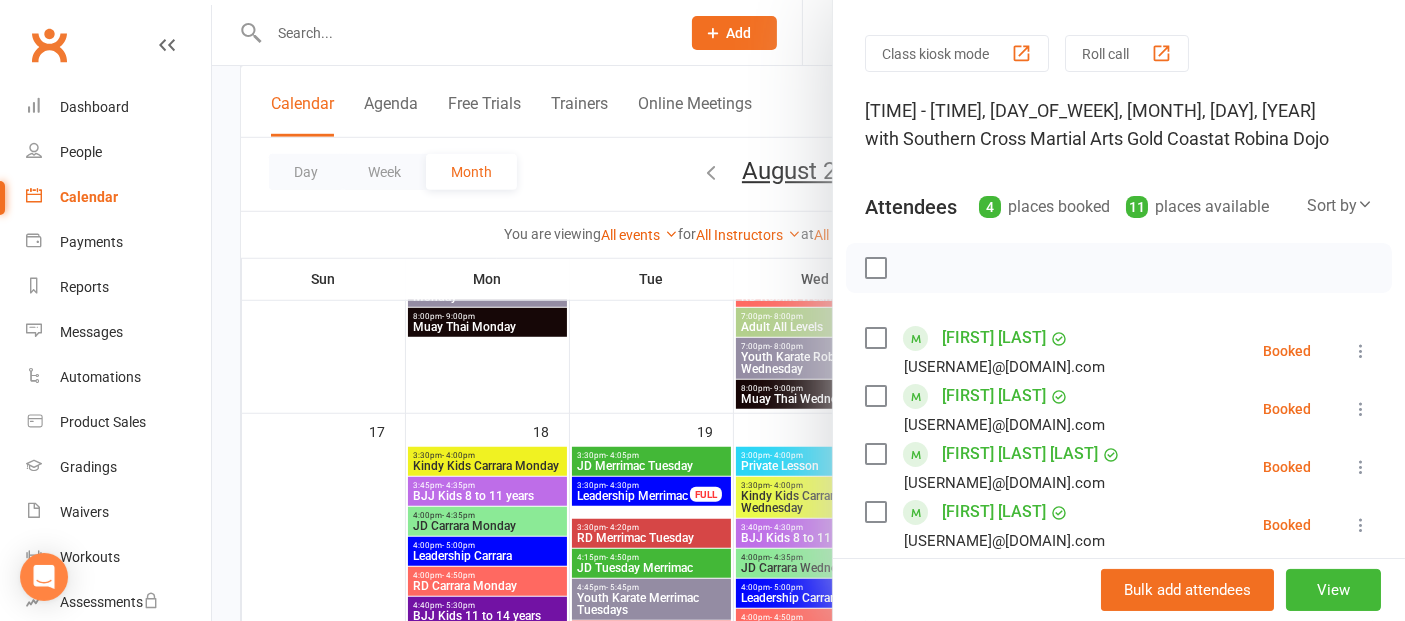 scroll, scrollTop: 0, scrollLeft: 0, axis: both 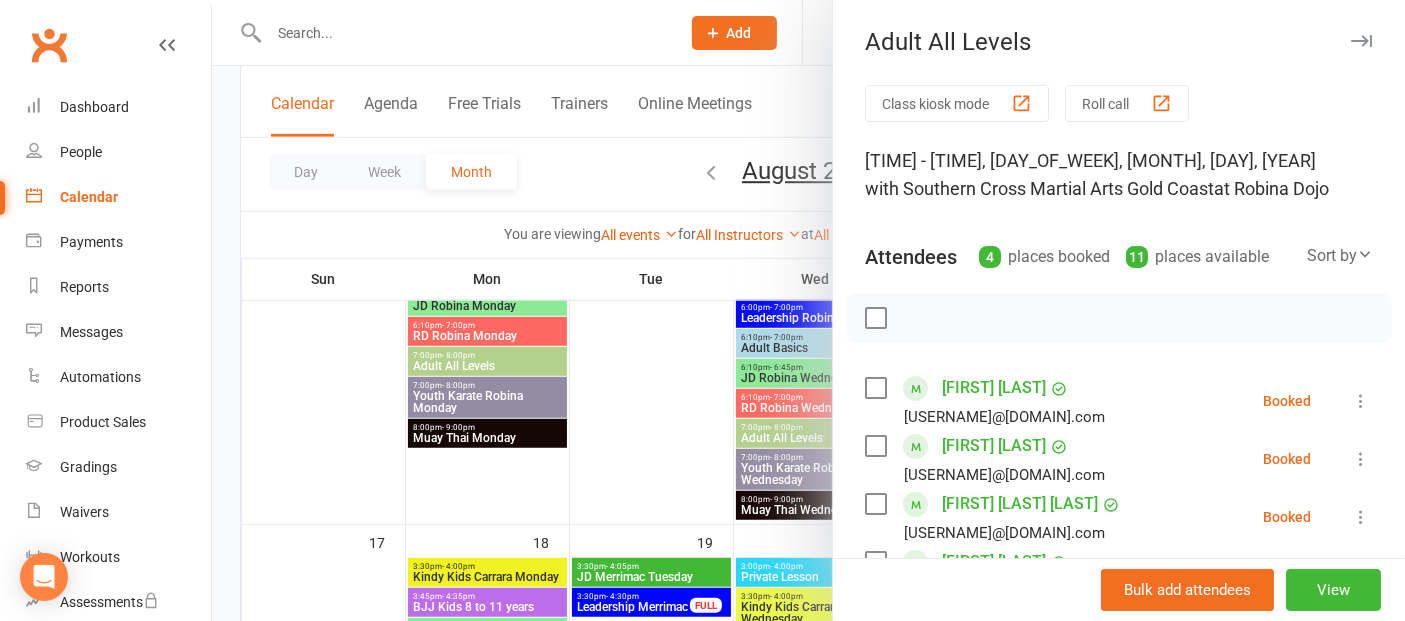 click at bounding box center [808, 310] 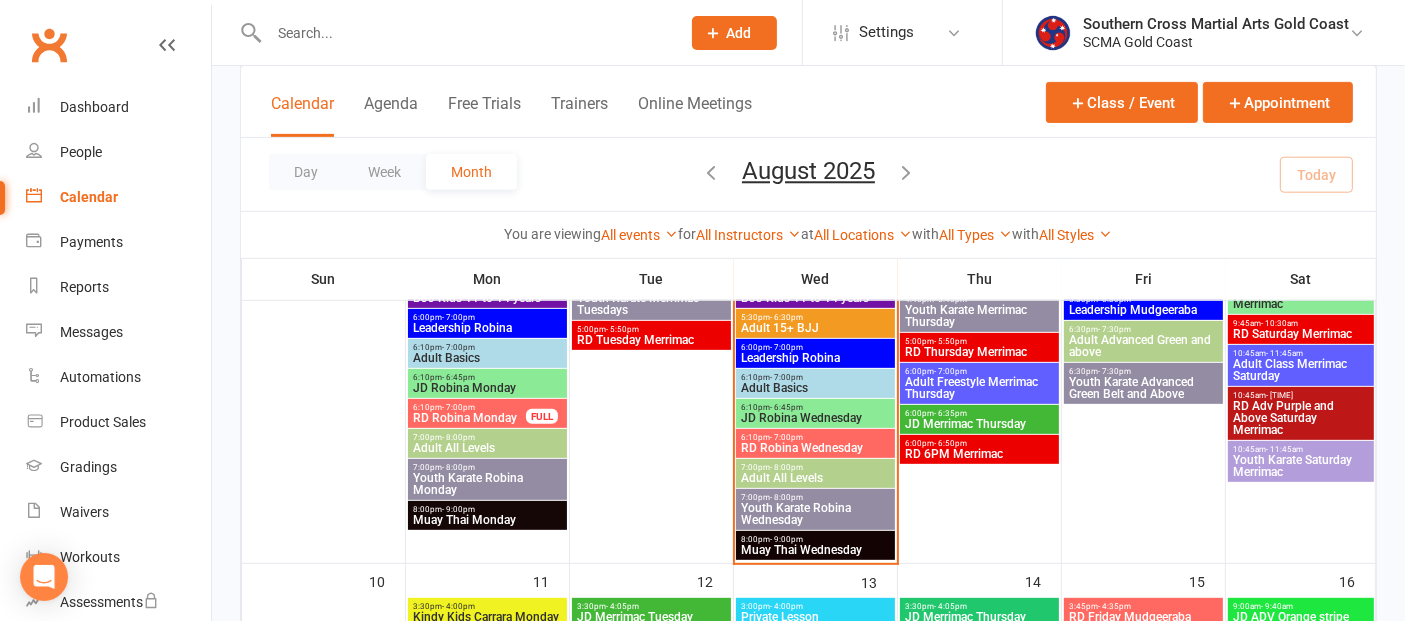 scroll, scrollTop: 777, scrollLeft: 0, axis: vertical 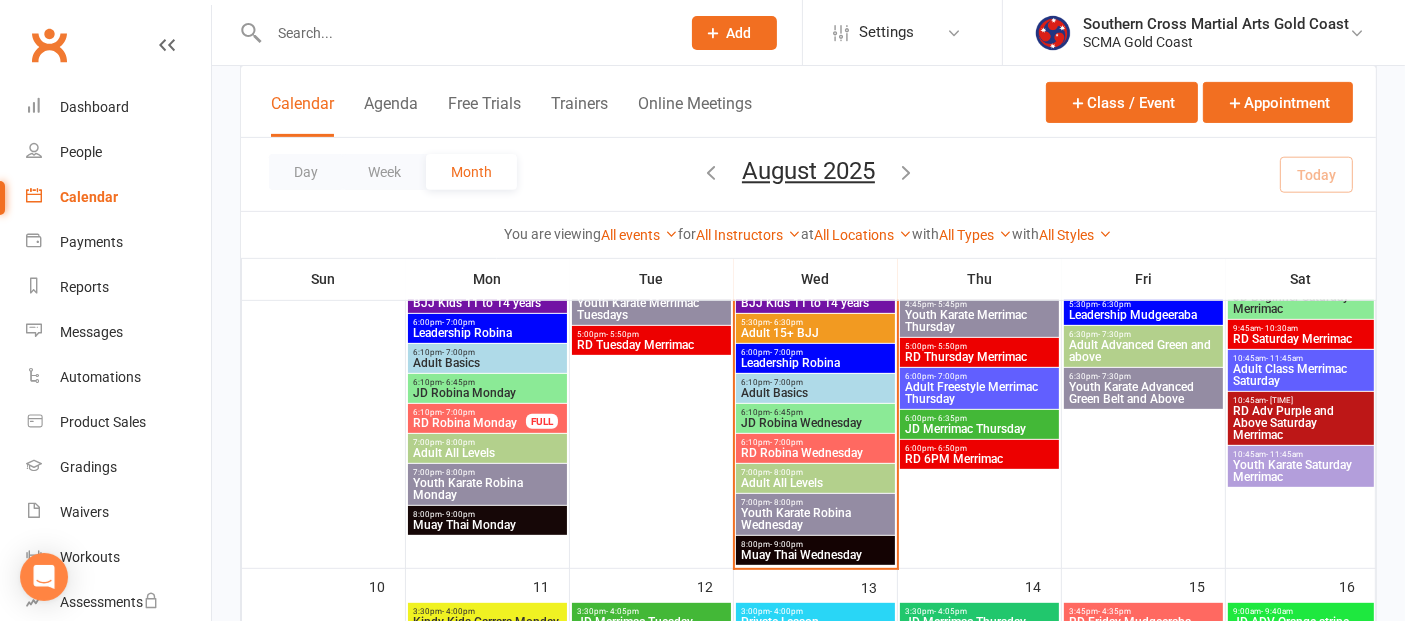 click on "Youth Karate Robina Wednesday" at bounding box center (815, 519) 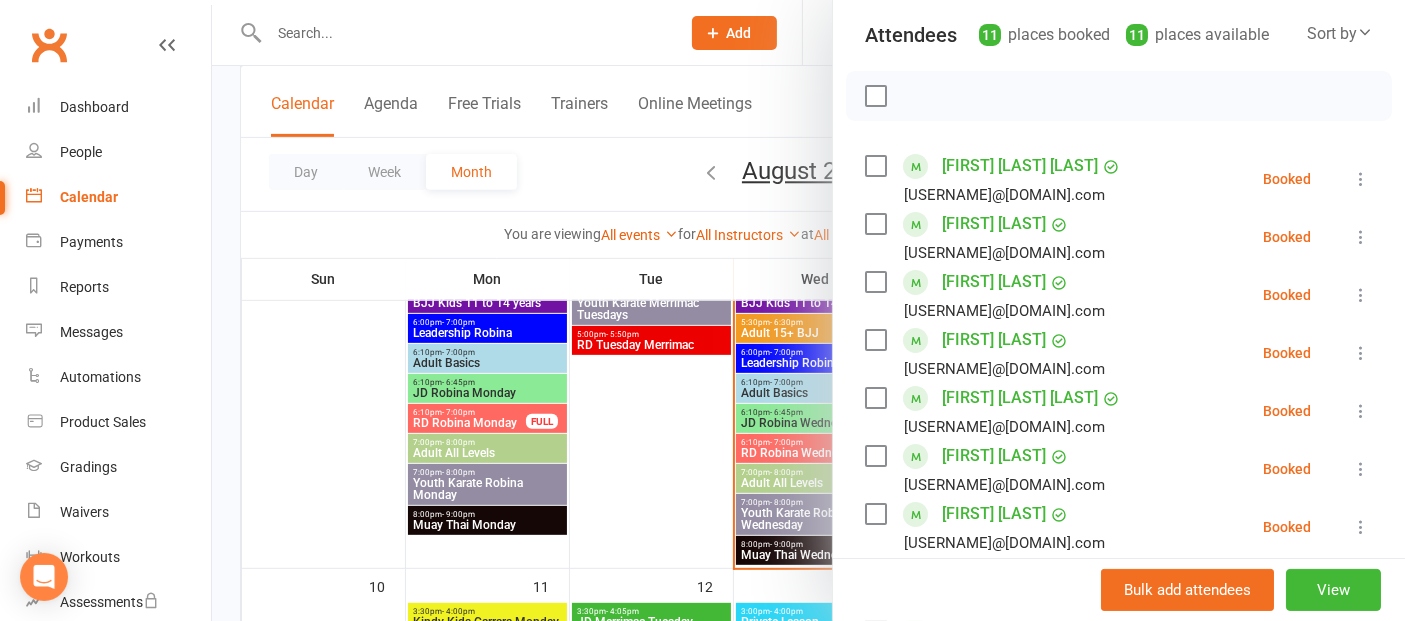 scroll, scrollTop: 444, scrollLeft: 0, axis: vertical 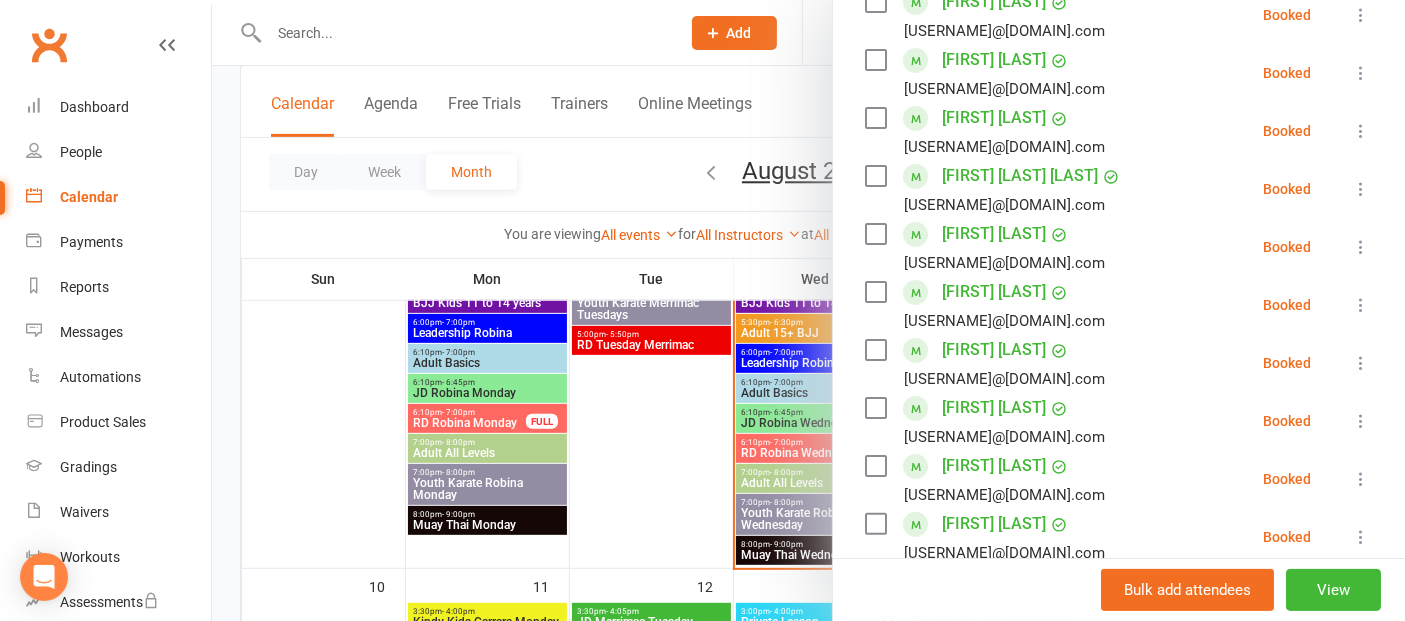 click at bounding box center [1361, 363] 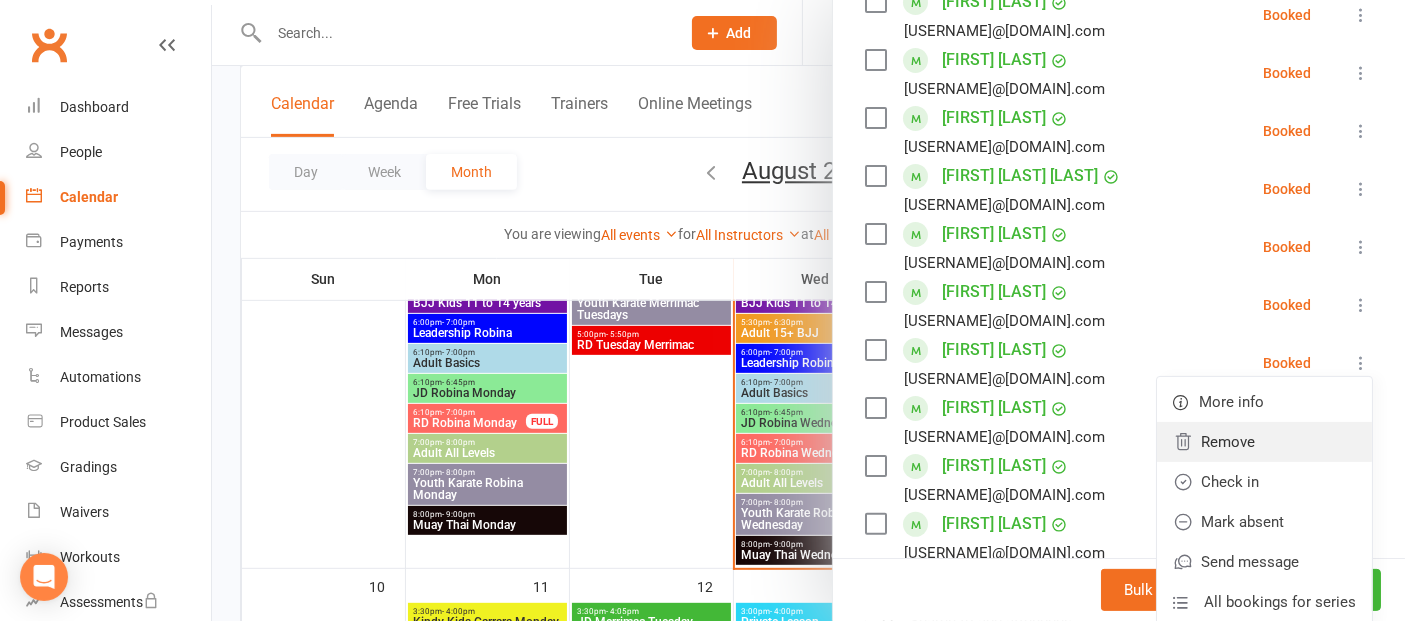 click on "Remove" at bounding box center [1264, 442] 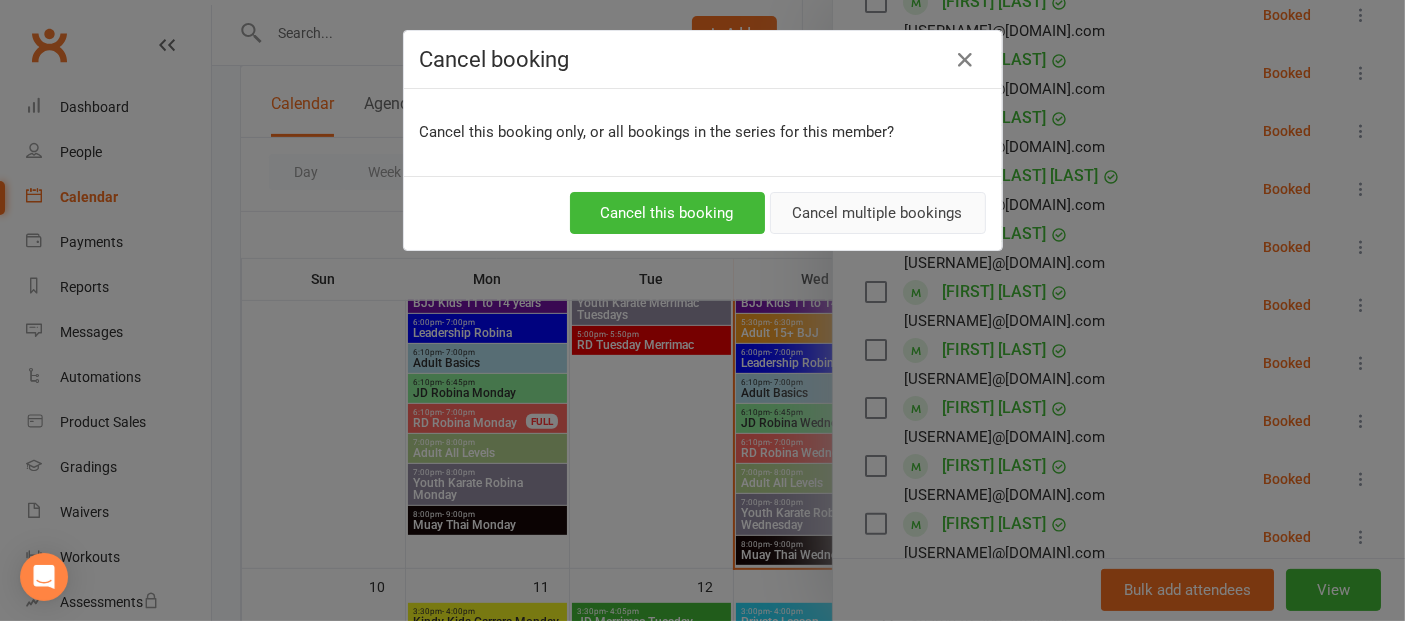 click on "Cancel multiple bookings" at bounding box center (878, 213) 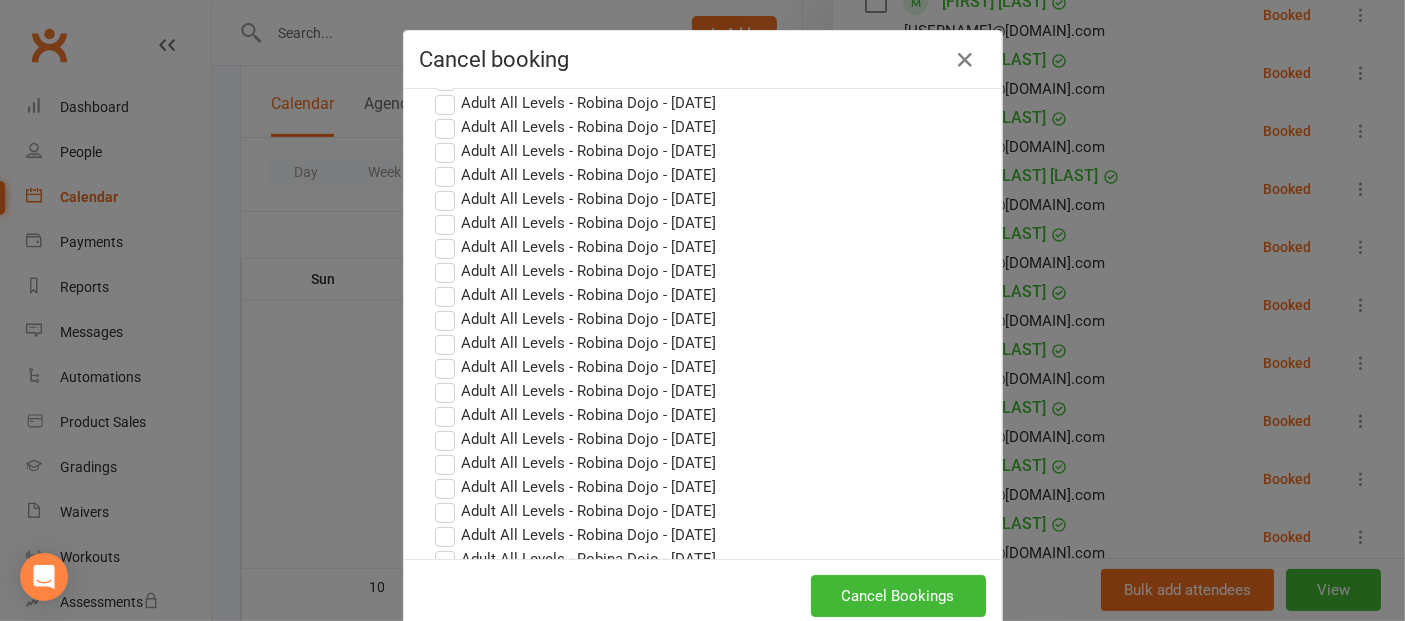 scroll, scrollTop: 869, scrollLeft: 0, axis: vertical 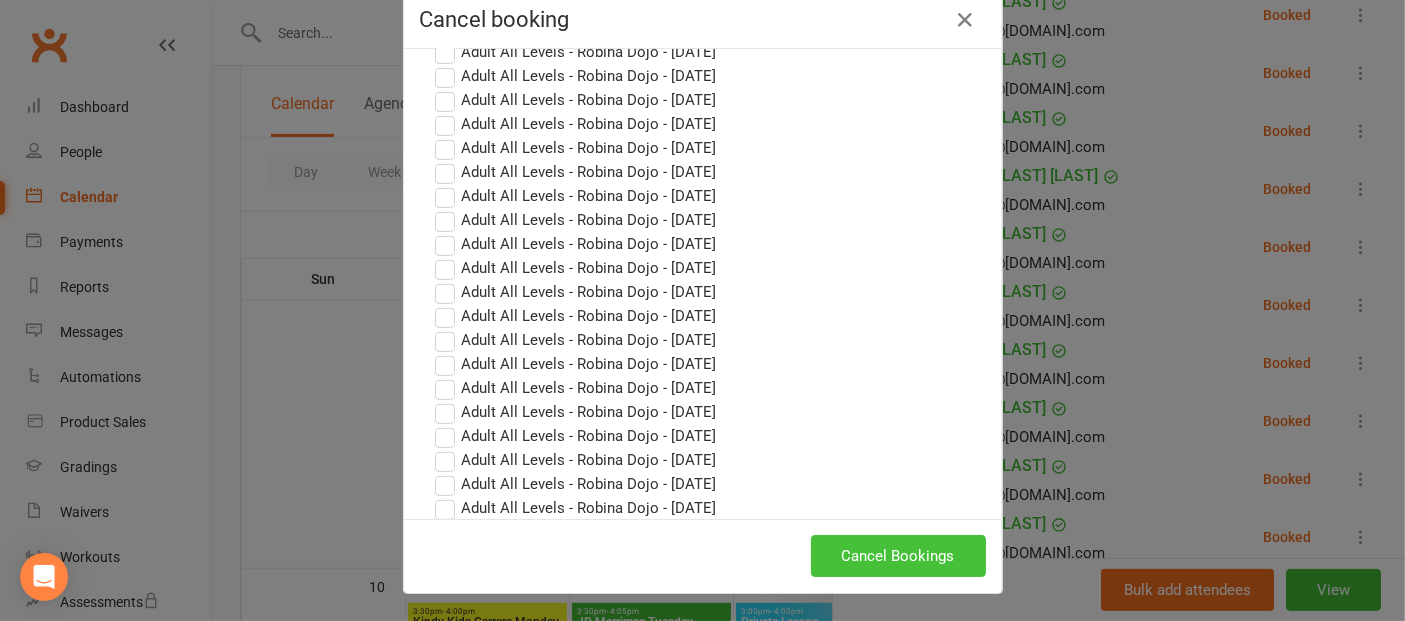 click on "Cancel Bookings" at bounding box center (898, 556) 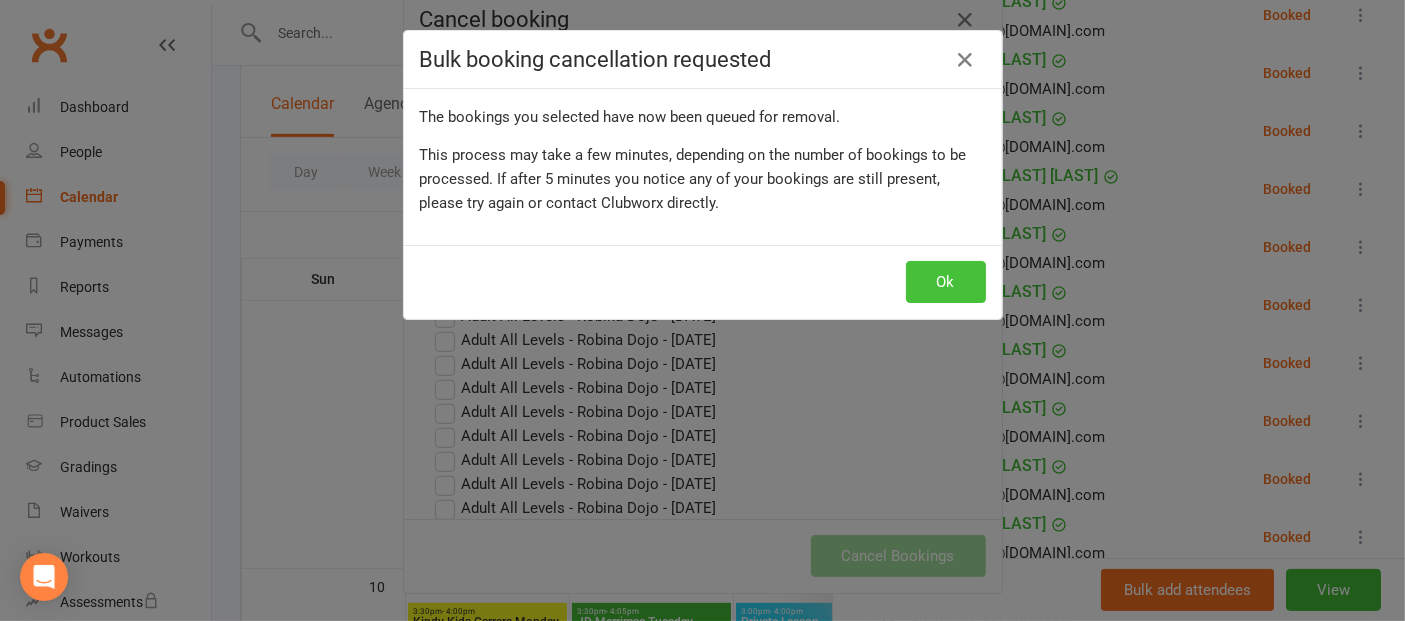 click on "Ok" at bounding box center (946, 282) 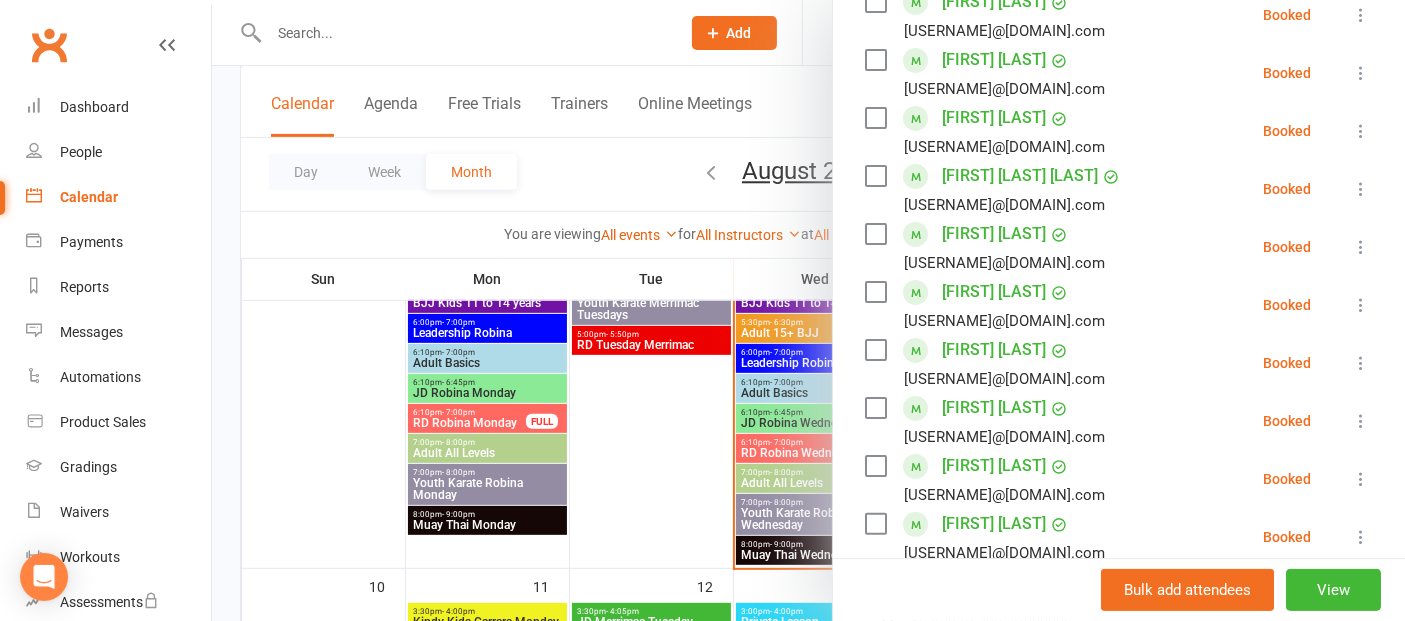 click at bounding box center [808, 310] 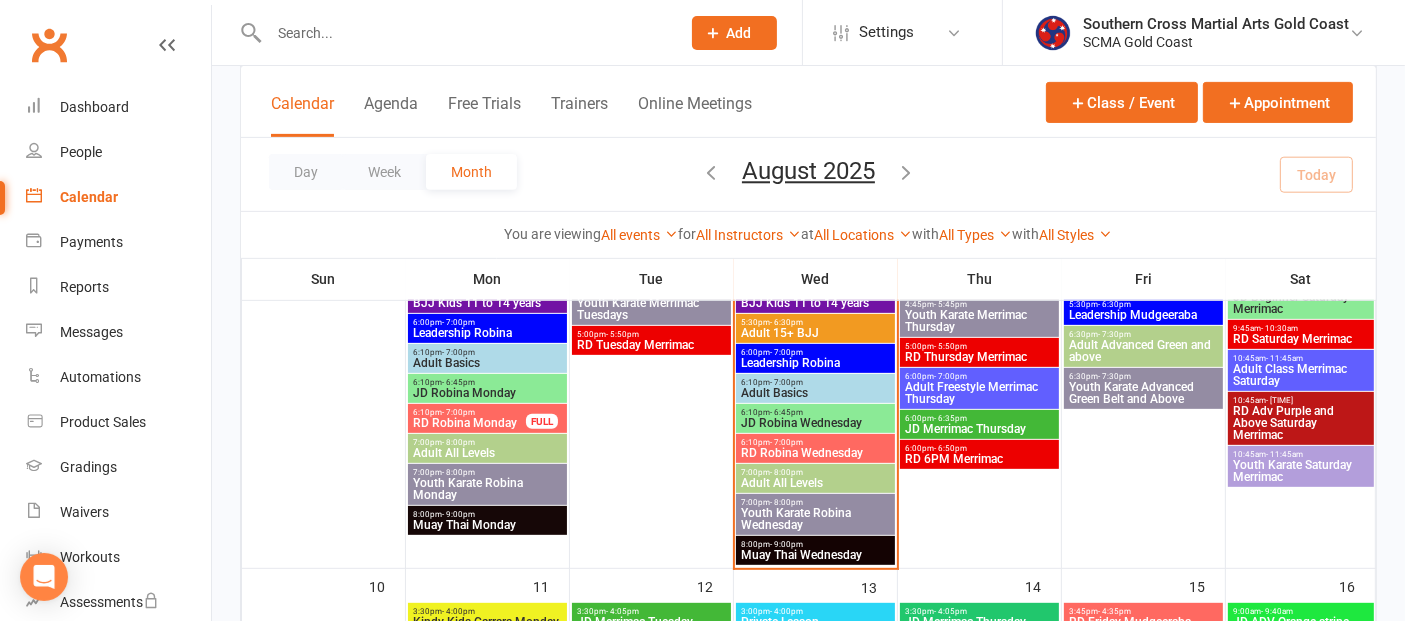 click on "Adult All Levels" at bounding box center [815, 483] 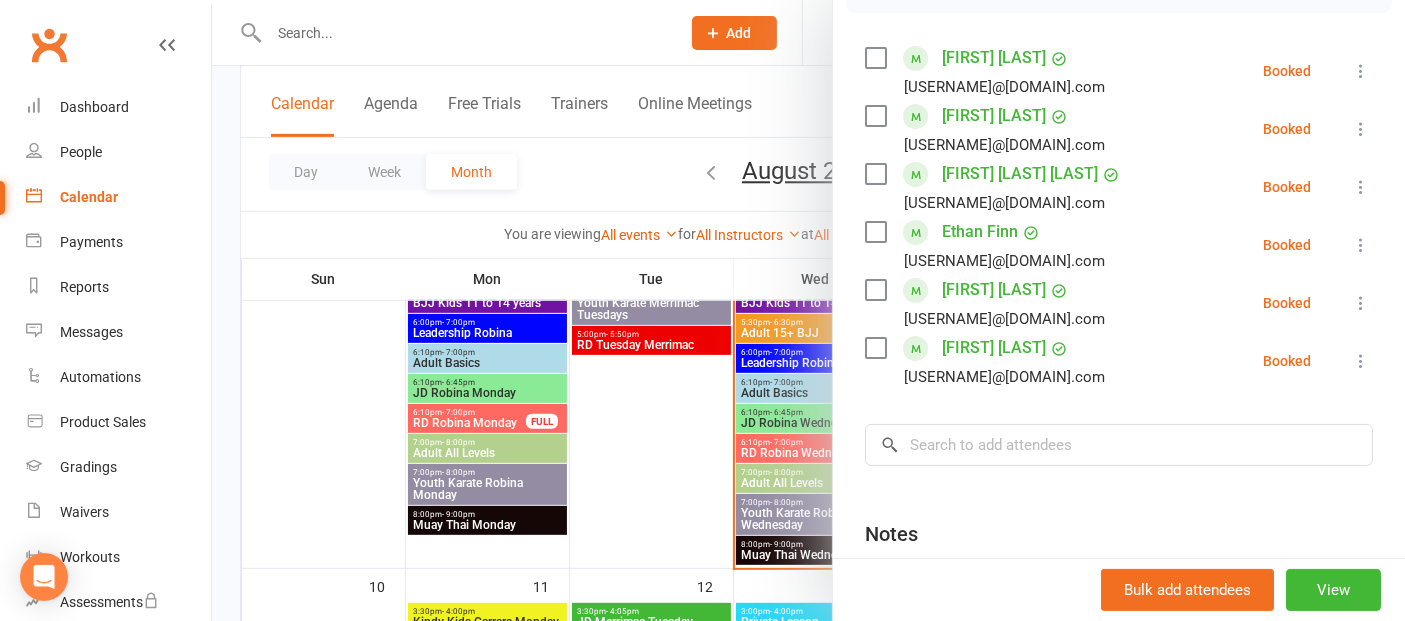 scroll, scrollTop: 444, scrollLeft: 0, axis: vertical 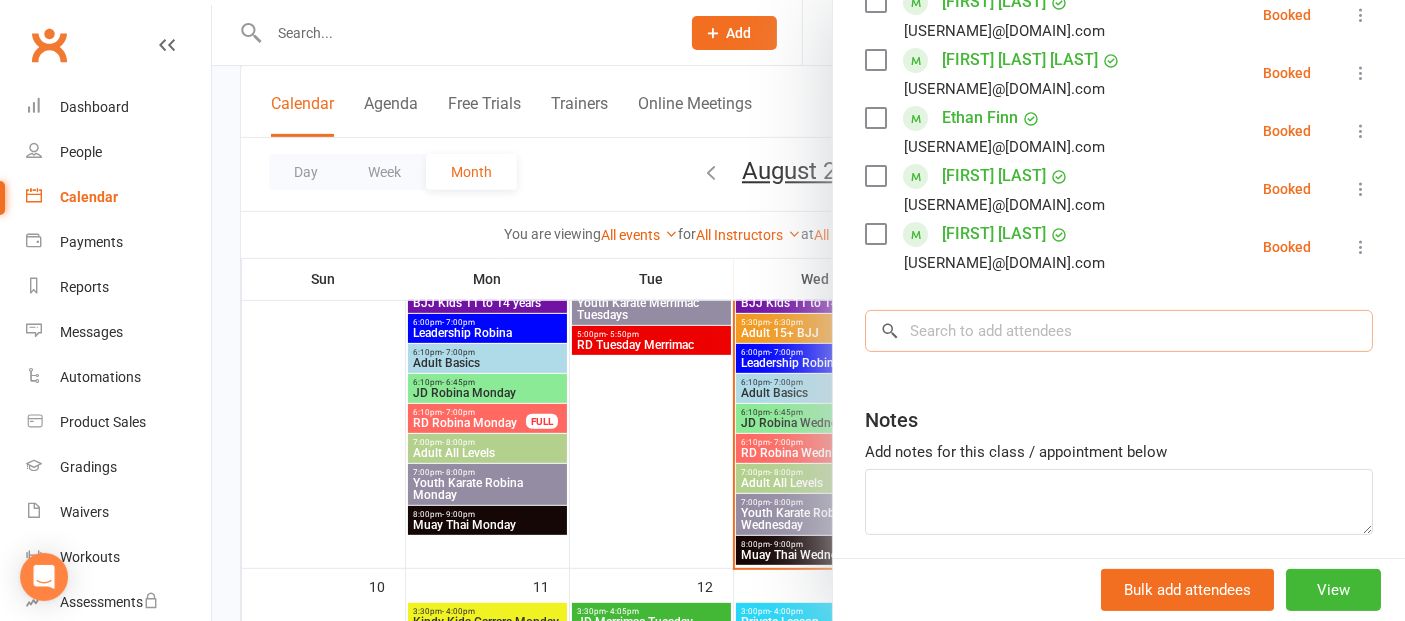 click at bounding box center [1119, 331] 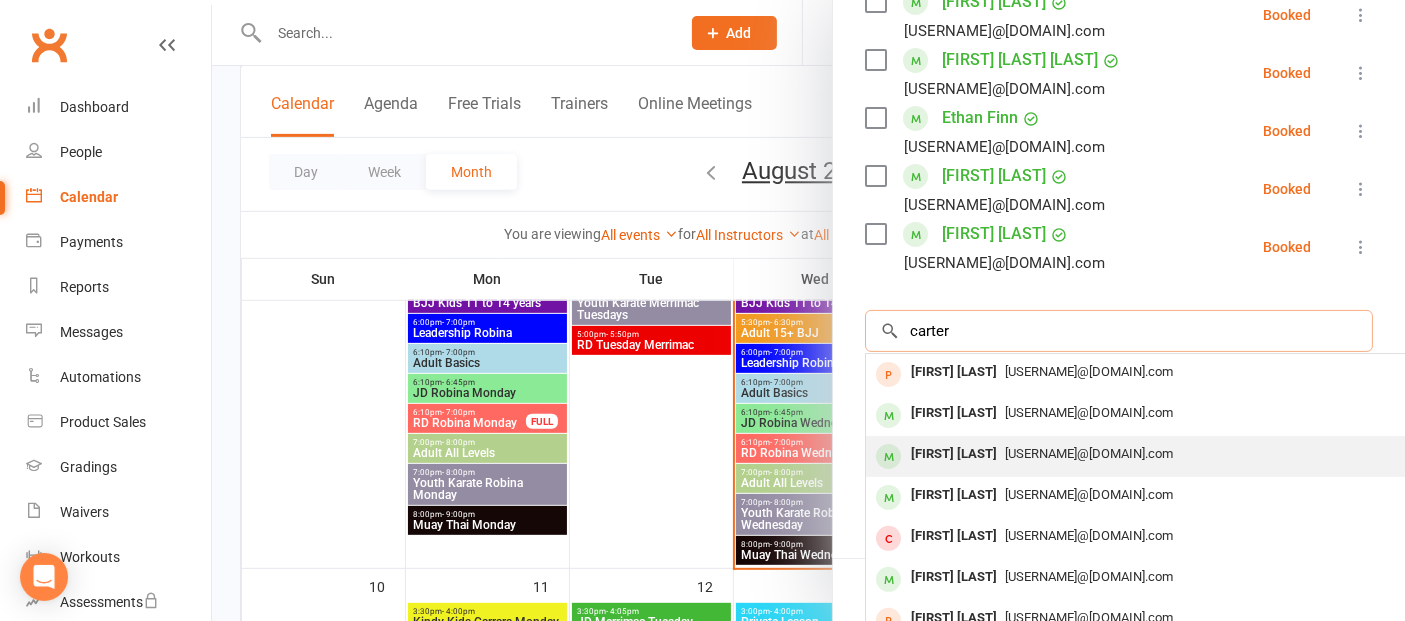 type on "carter" 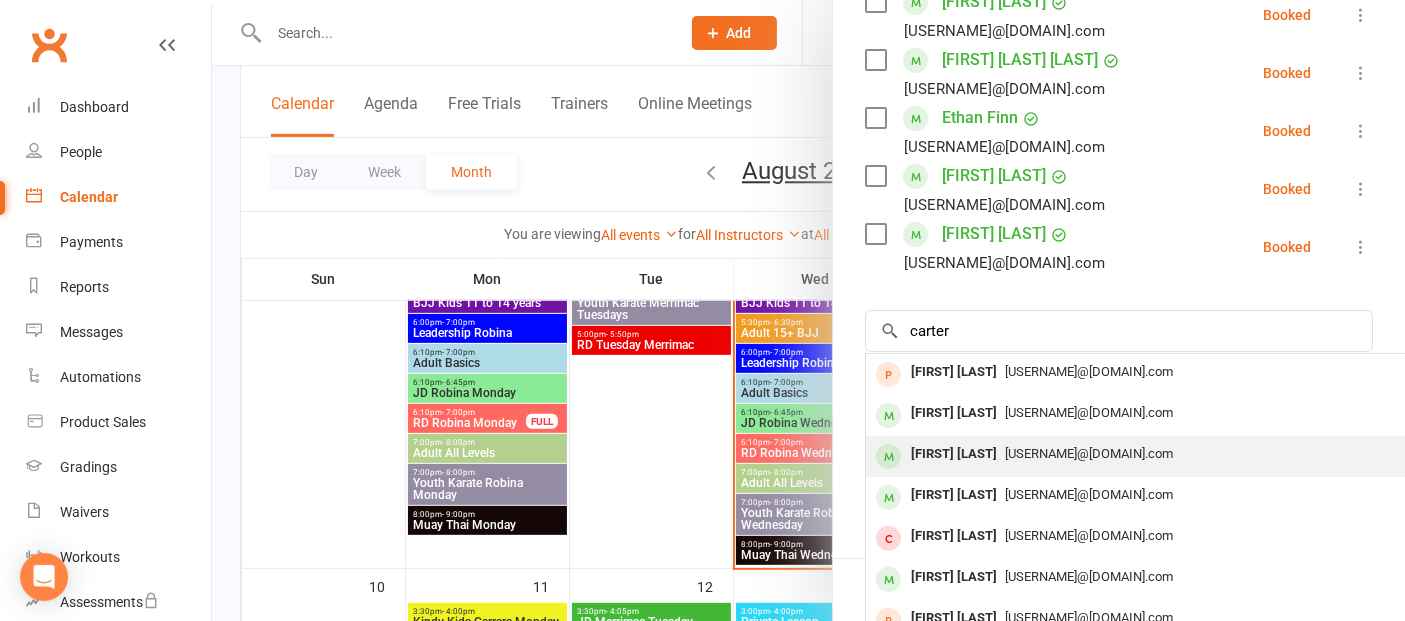 click on "[USERNAME]@[DOMAIN].com" at bounding box center [1089, 453] 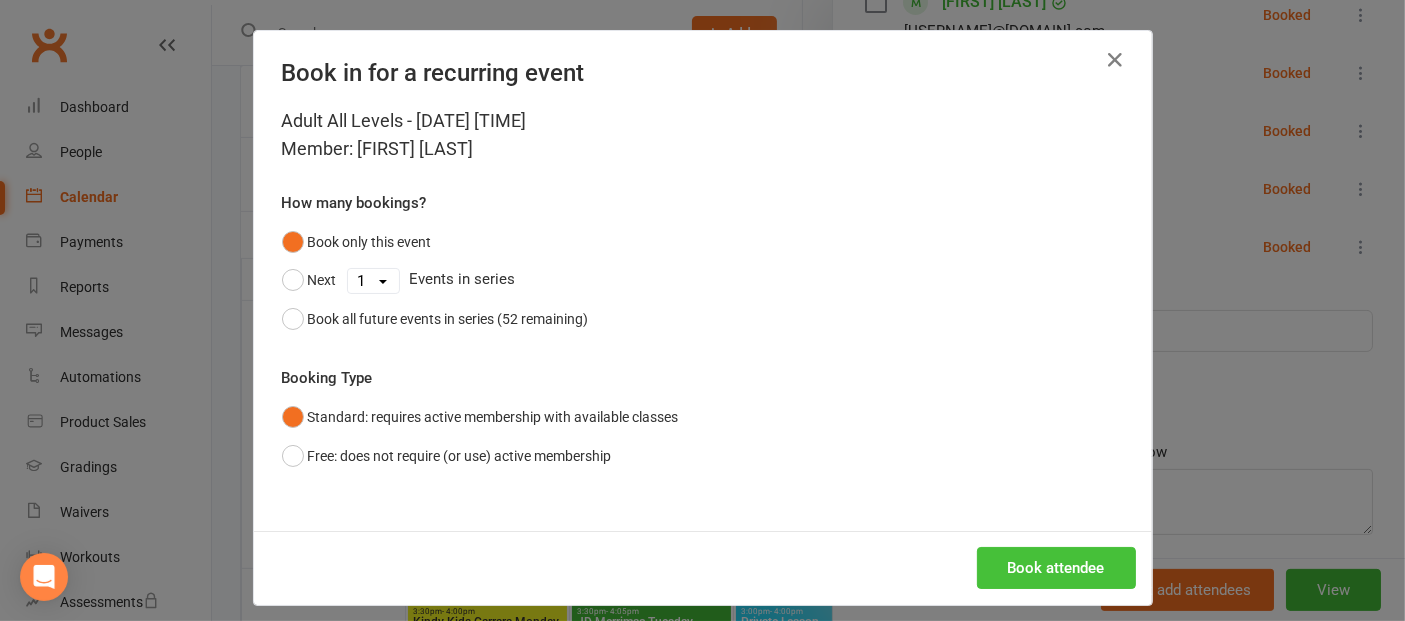 click on "Book attendee" at bounding box center (1056, 568) 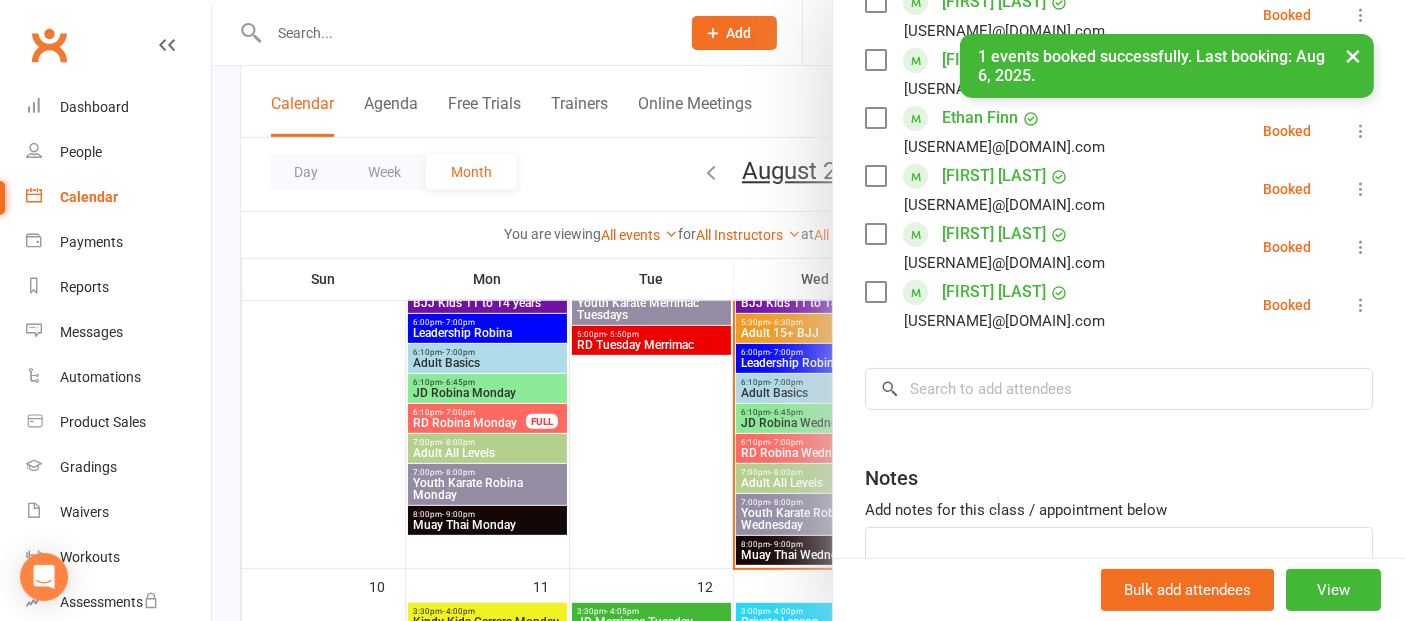 drag, startPoint x: 242, startPoint y: 458, endPoint x: 275, endPoint y: 449, distance: 34.20526 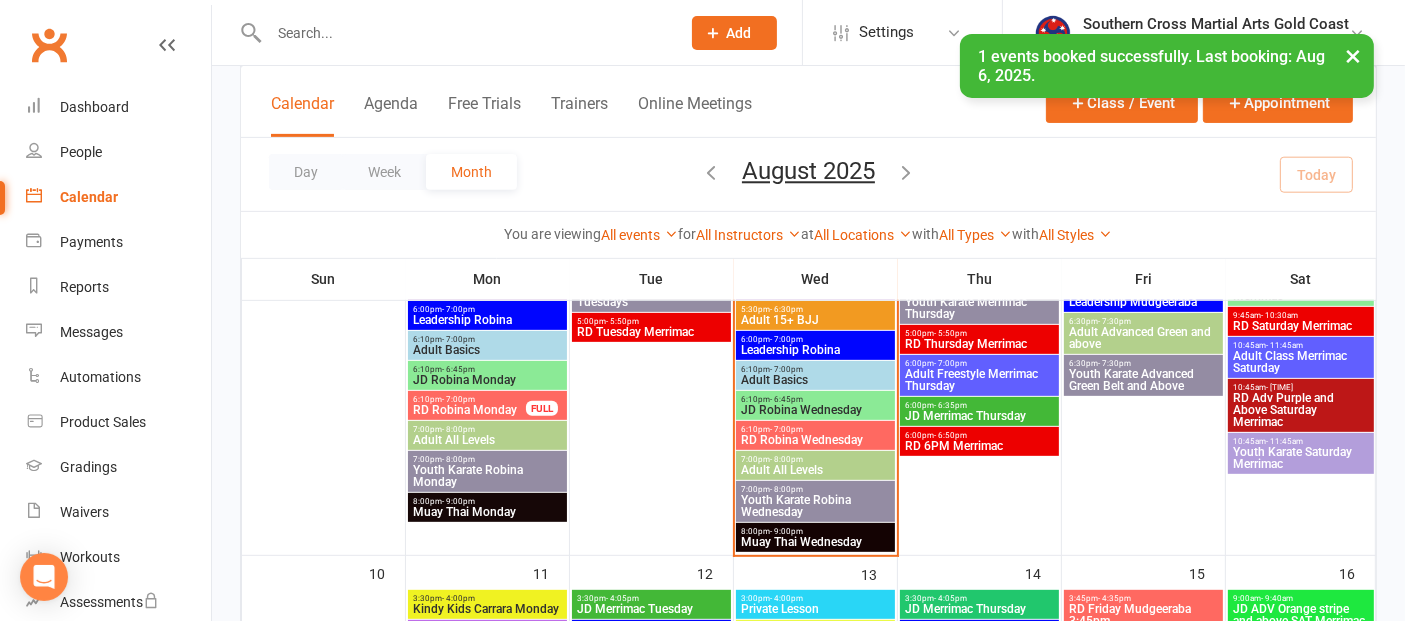 scroll, scrollTop: 777, scrollLeft: 0, axis: vertical 